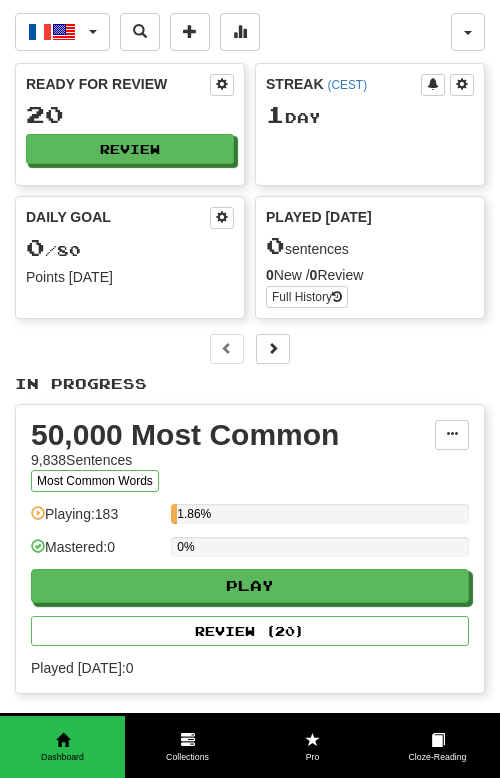 scroll, scrollTop: 0, scrollLeft: 0, axis: both 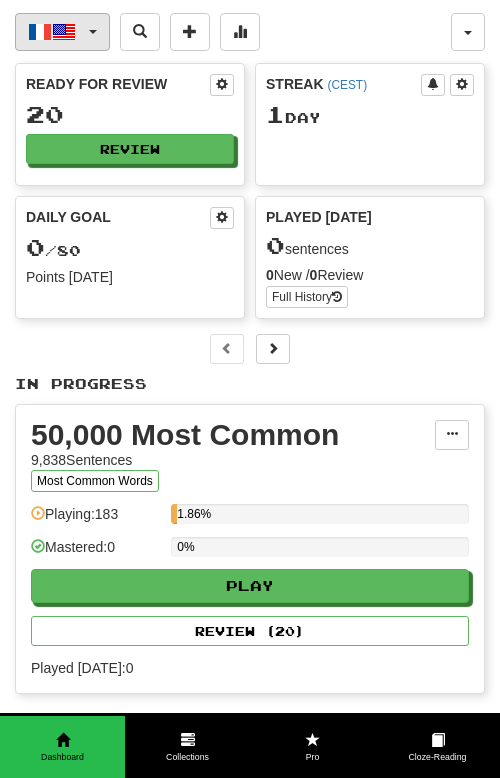 click on "Français  /  English" at bounding box center [62, 32] 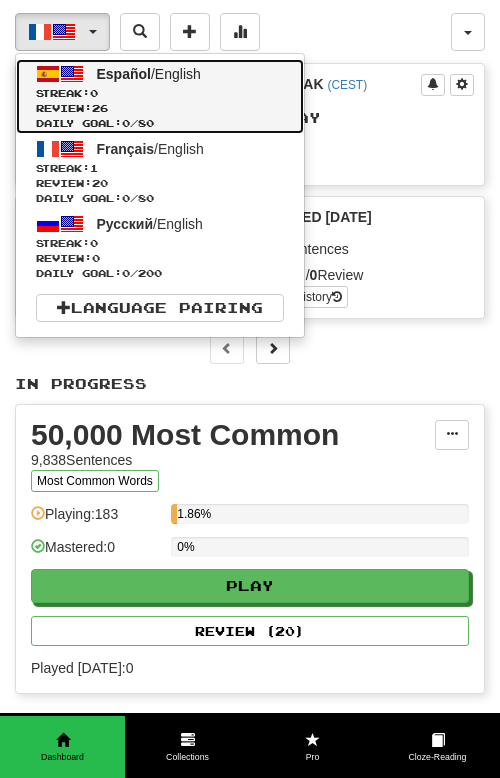 click on "Español  /  English Streak:  0   Review:  26 Daily Goal:  0  /  80" at bounding box center [160, 96] 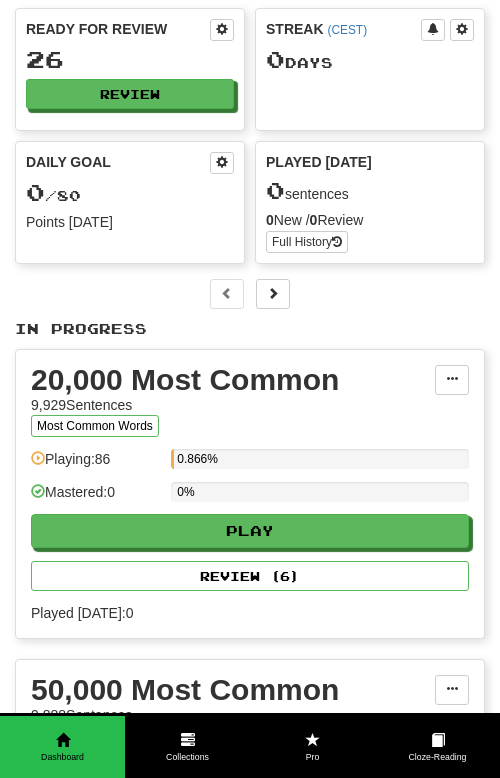 scroll, scrollTop: 0, scrollLeft: 0, axis: both 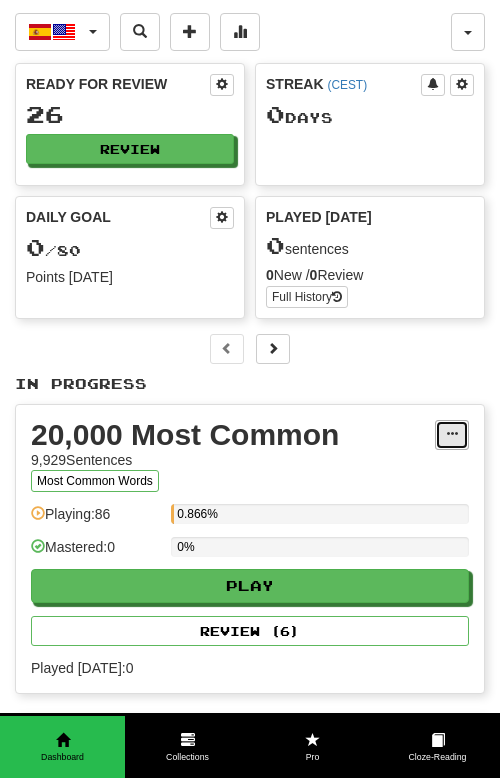 click at bounding box center [452, 435] 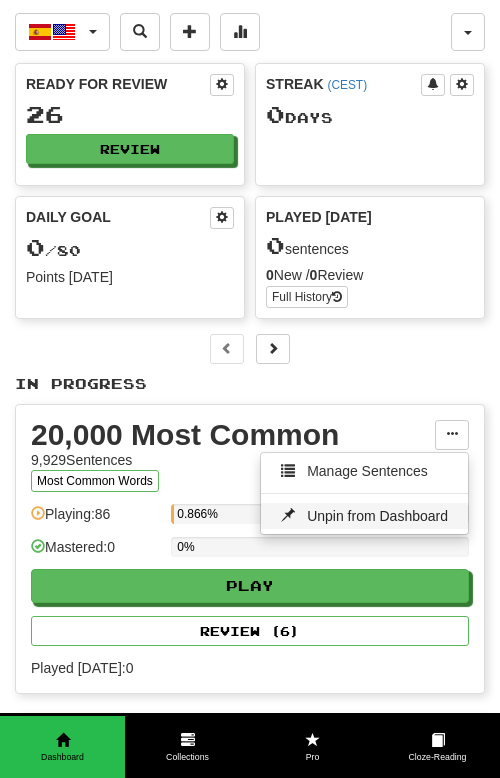 click on "Unpin from Dashboard" at bounding box center (377, 516) 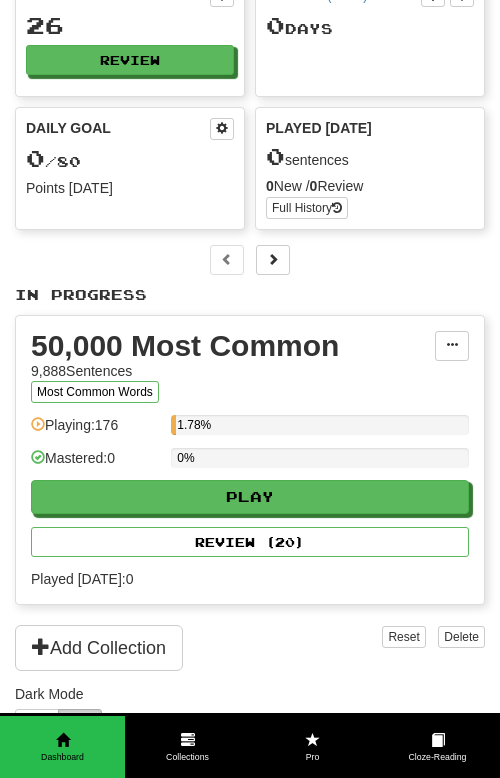 scroll, scrollTop: 137, scrollLeft: 0, axis: vertical 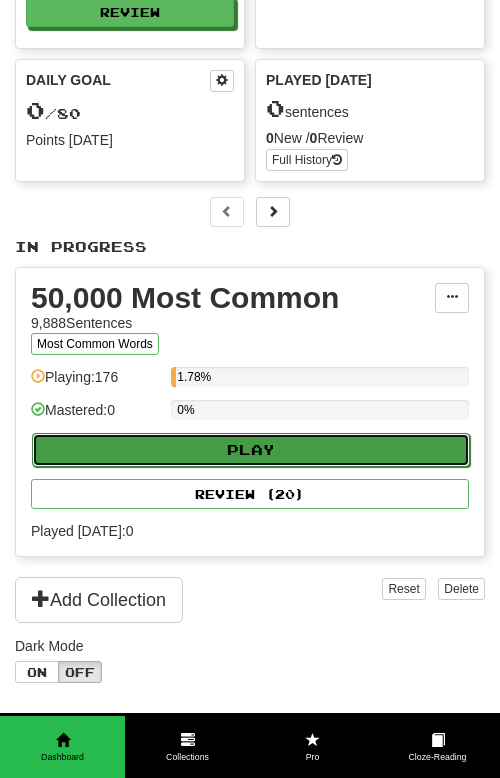 click on "Play" at bounding box center (251, 450) 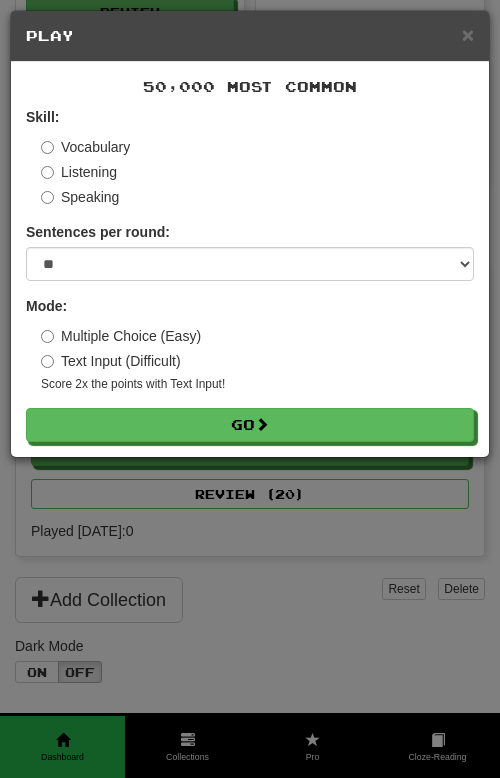 click on "Speaking" at bounding box center [80, 197] 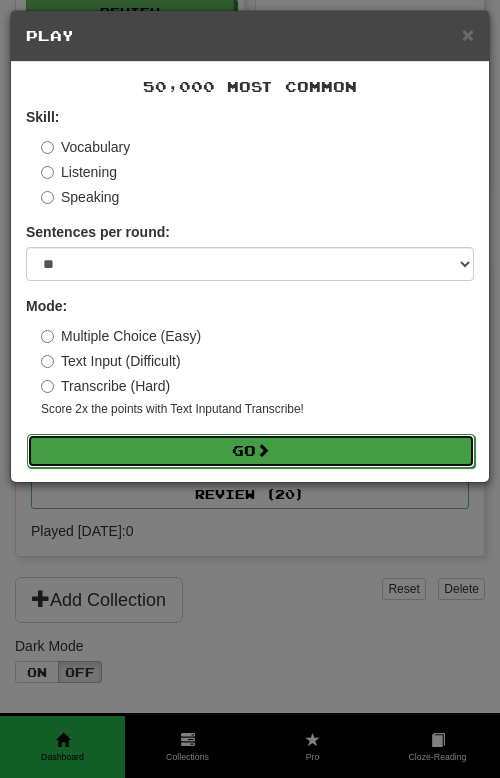 click on "Go" at bounding box center (251, 451) 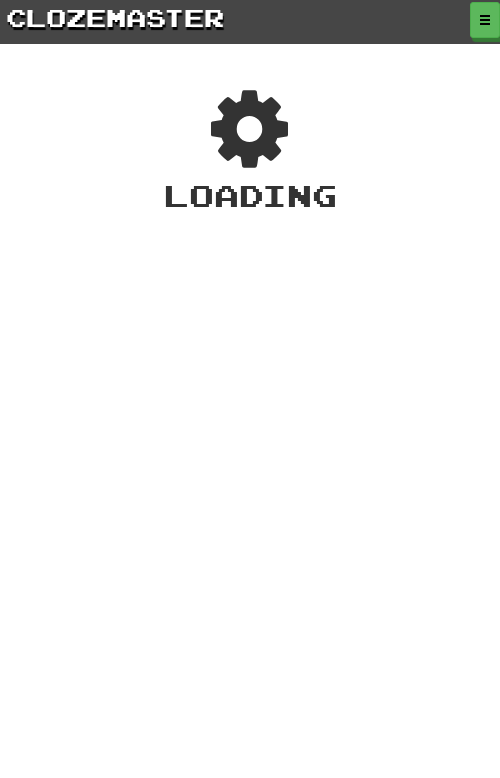 scroll, scrollTop: 0, scrollLeft: 0, axis: both 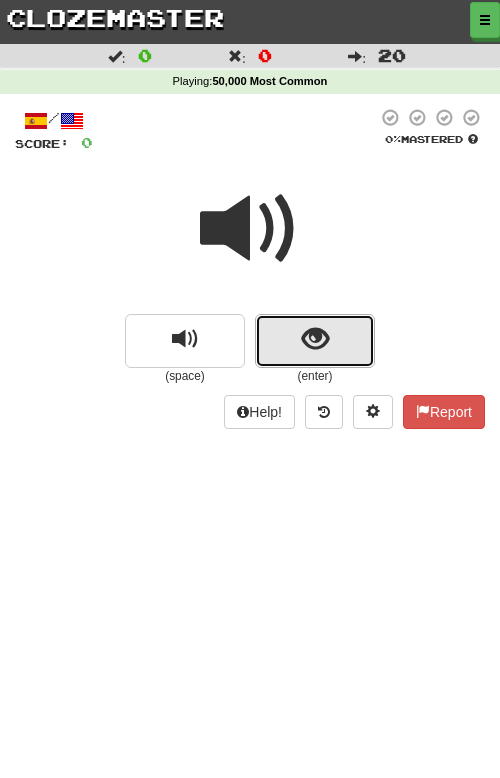 click at bounding box center [315, 341] 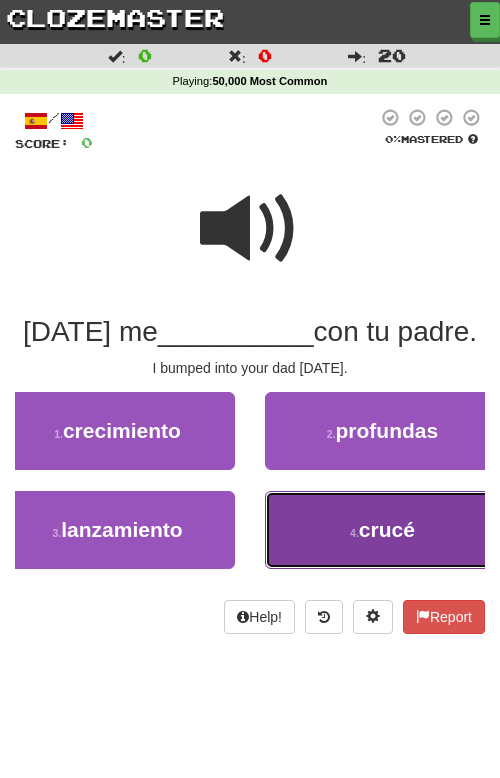 click on "4 .  crucé" at bounding box center [382, 530] 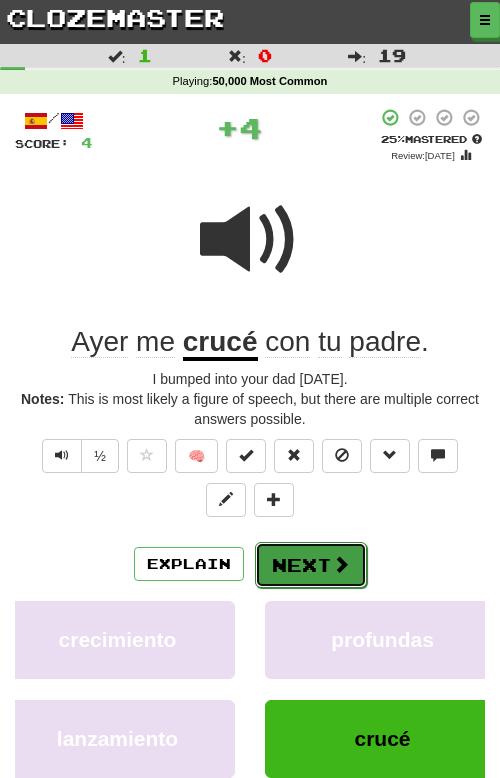 click on "Next" at bounding box center [311, 565] 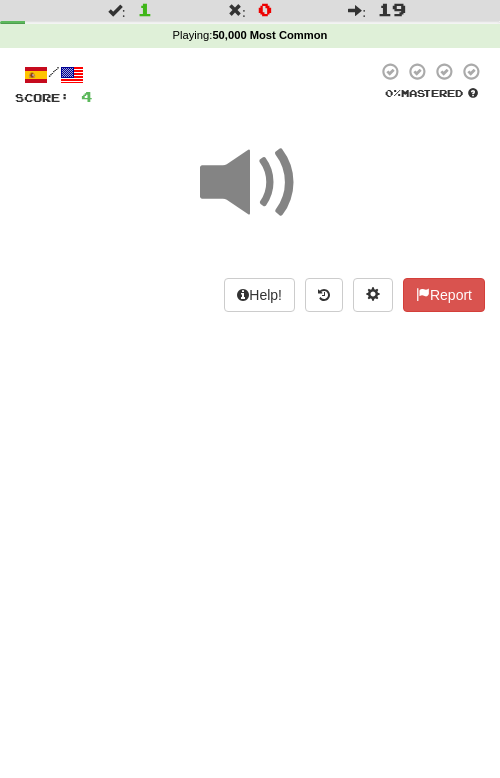 scroll, scrollTop: 62, scrollLeft: 0, axis: vertical 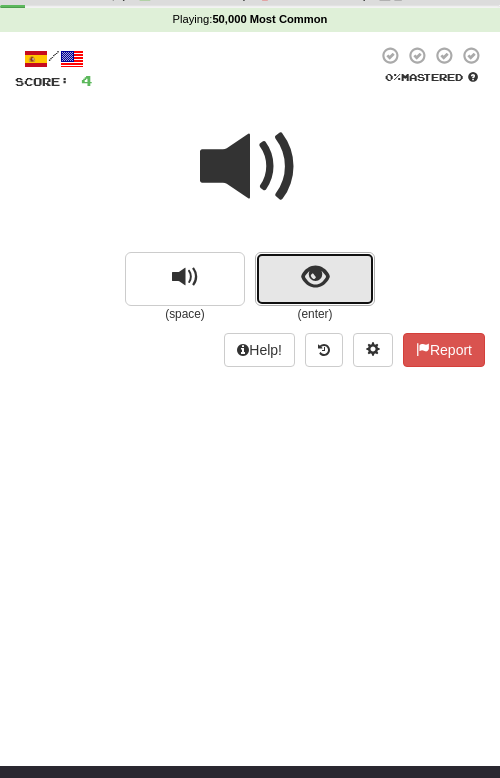click at bounding box center [315, 279] 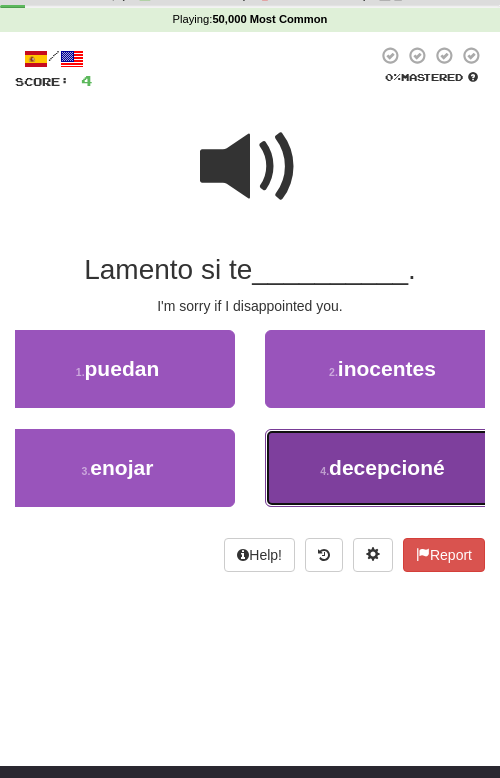 click on "4 .  decepcioné" at bounding box center [382, 468] 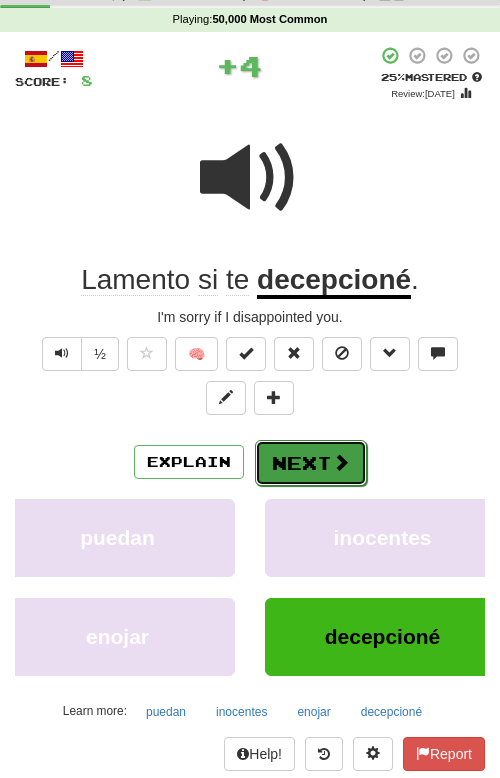 click on "Next" at bounding box center [311, 463] 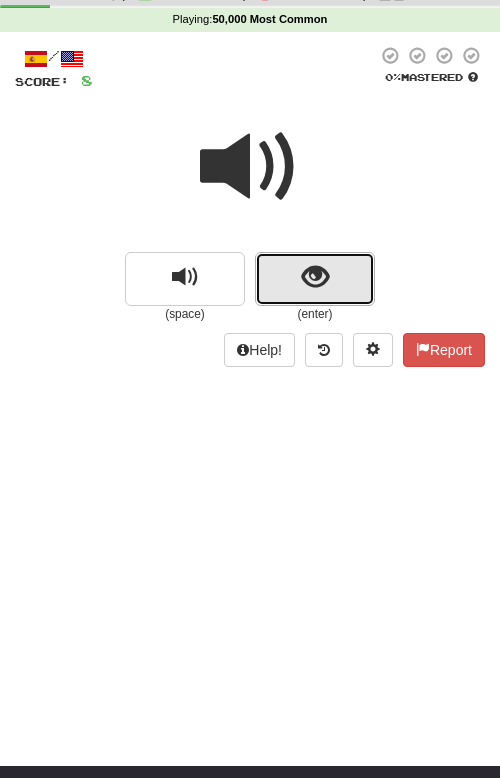 click at bounding box center (315, 279) 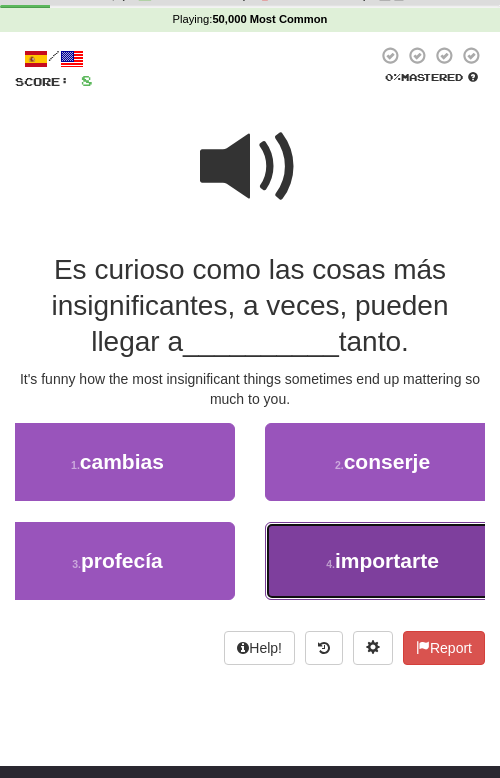 click on "4 .  importarte" at bounding box center (382, 561) 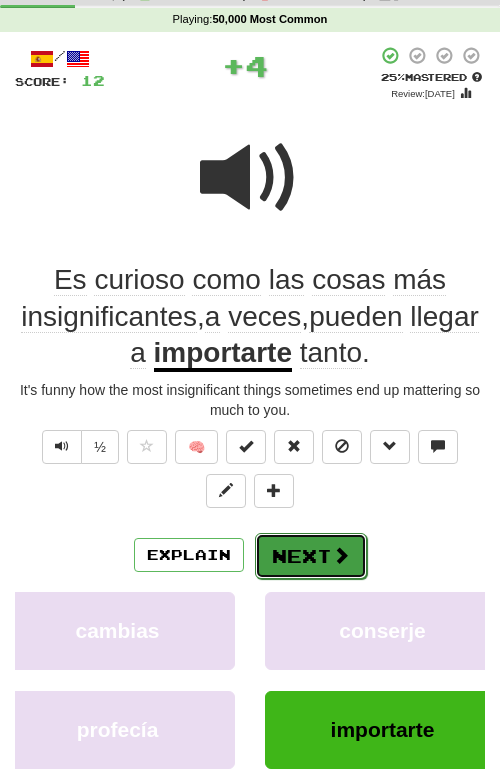 click on "Next" at bounding box center [311, 556] 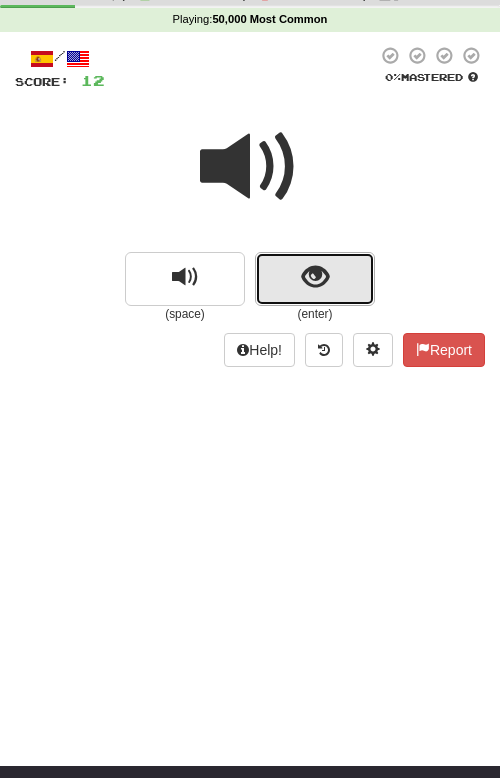 click at bounding box center [315, 279] 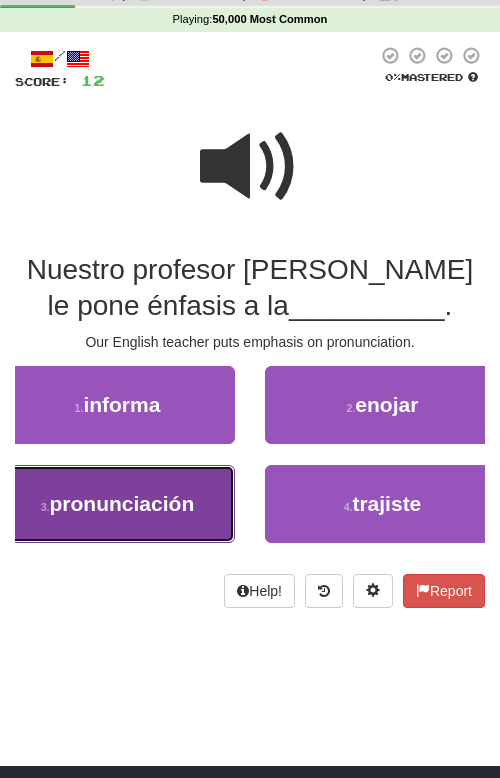 click on "pronunciación" at bounding box center (122, 503) 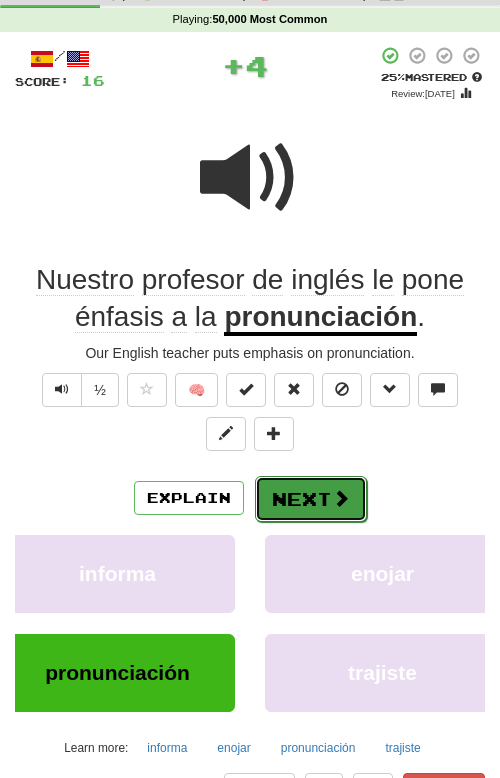 click on "Next" at bounding box center (311, 499) 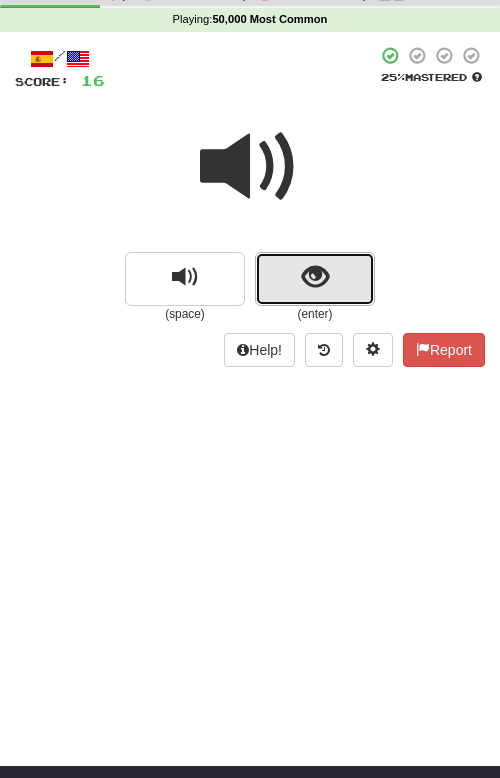 click at bounding box center [315, 277] 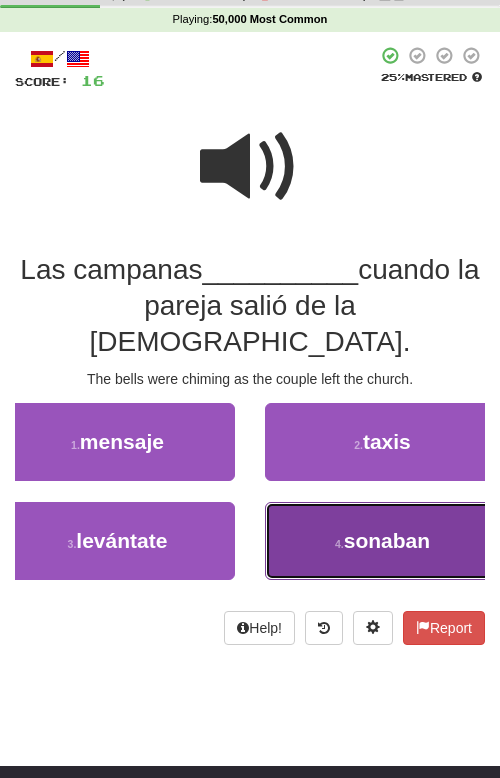 click on "4 .  [GEOGRAPHIC_DATA]" at bounding box center [382, 541] 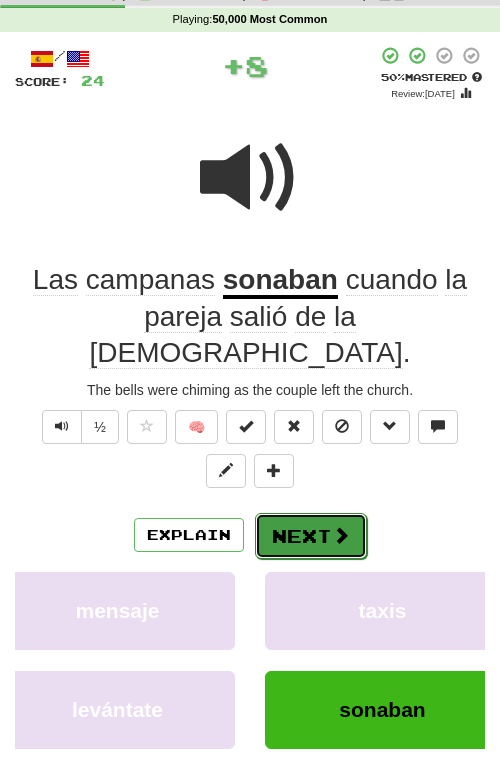 click on "Next" at bounding box center [311, 536] 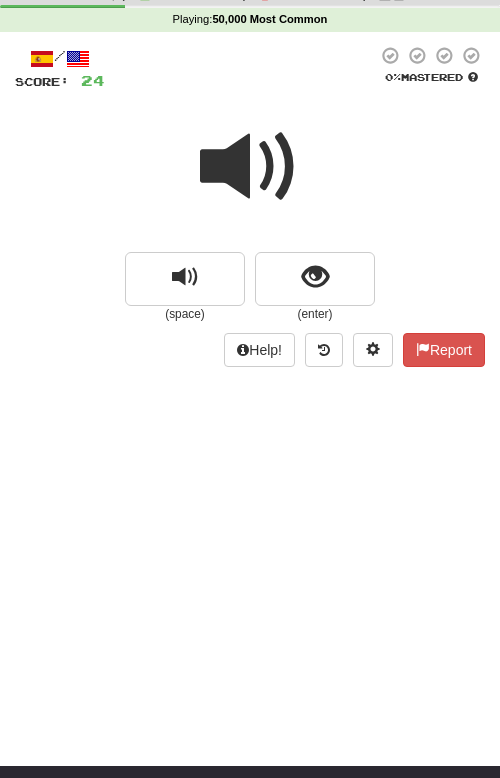 click at bounding box center (250, 167) 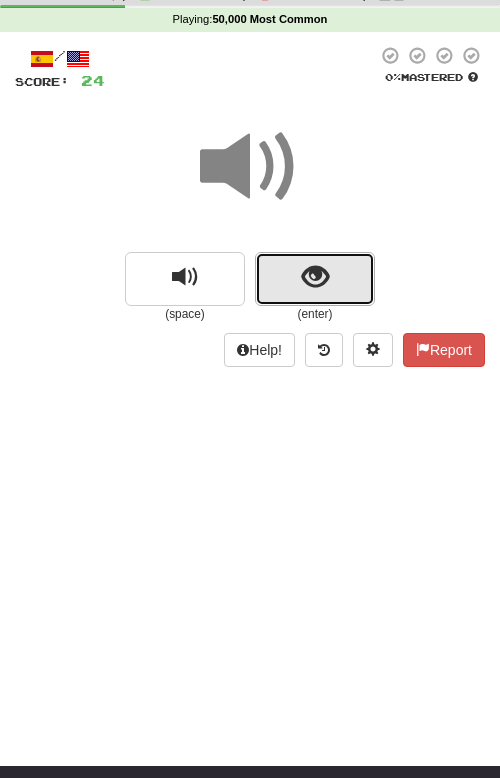 click at bounding box center [315, 277] 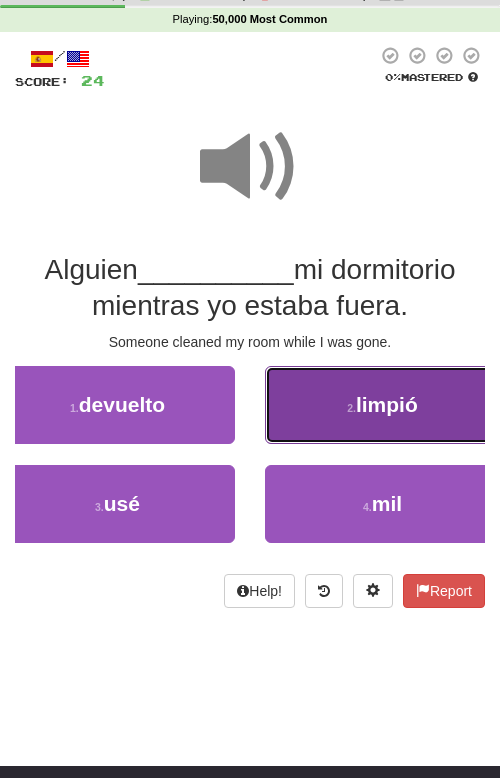 click on "2 .  limpió" at bounding box center [382, 405] 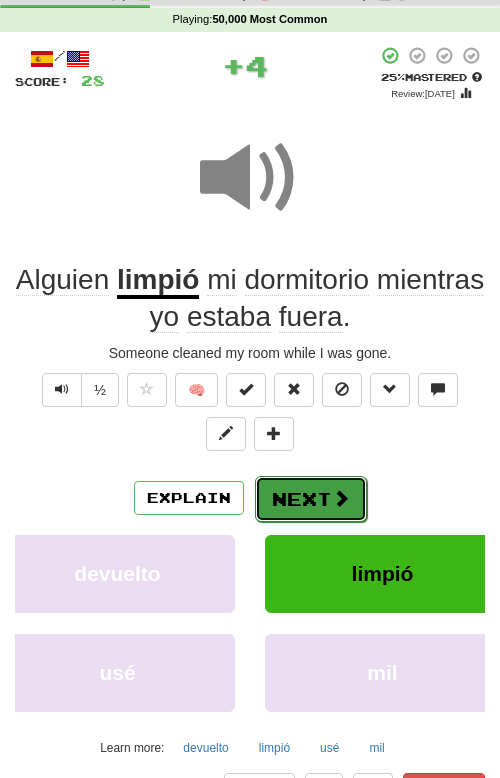 click on "Next" at bounding box center [311, 499] 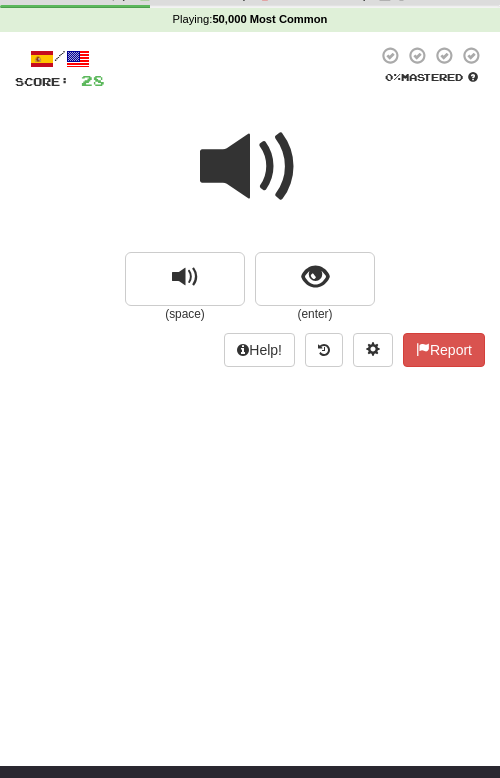 click at bounding box center (250, 167) 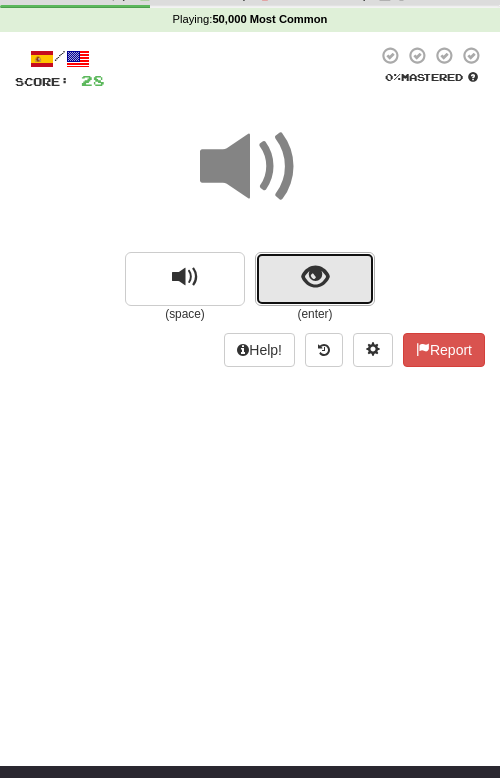 click at bounding box center (315, 279) 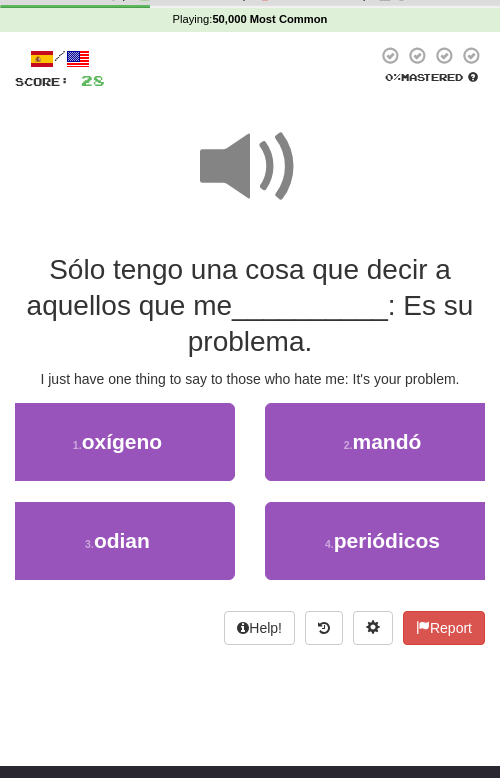 click on "Sólo tengo una cosa que decir a aquellos que me" at bounding box center [239, 287] 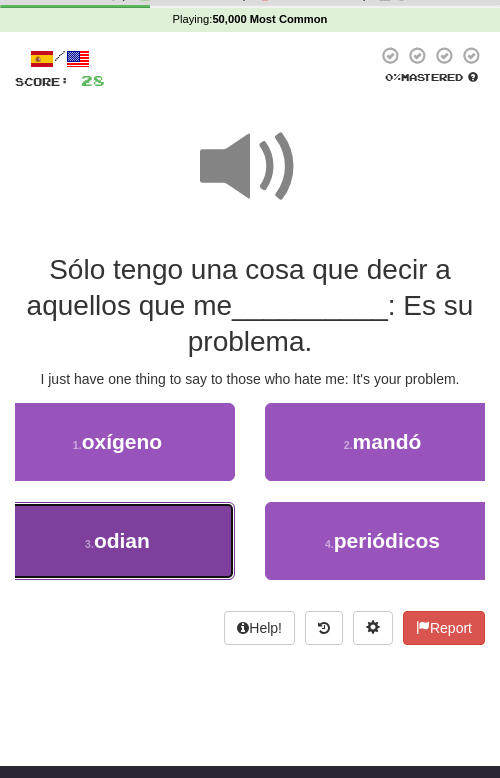 click on "3 .  [GEOGRAPHIC_DATA]" at bounding box center [117, 541] 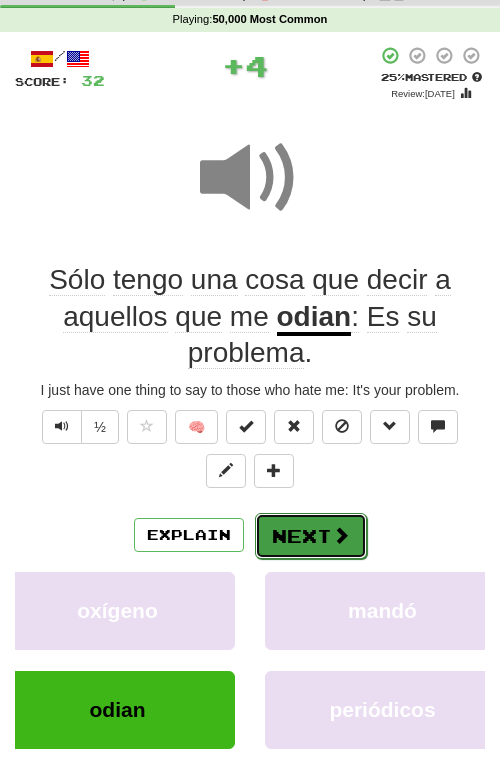click on "Next" at bounding box center [311, 536] 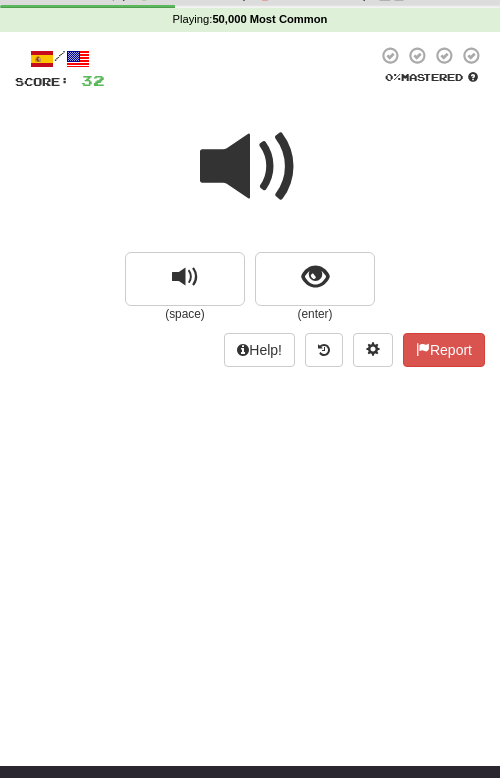 click at bounding box center [250, 167] 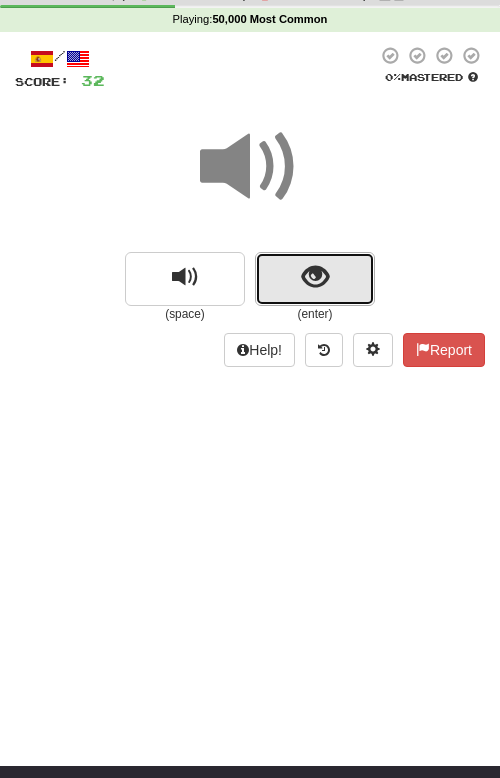 click at bounding box center [315, 279] 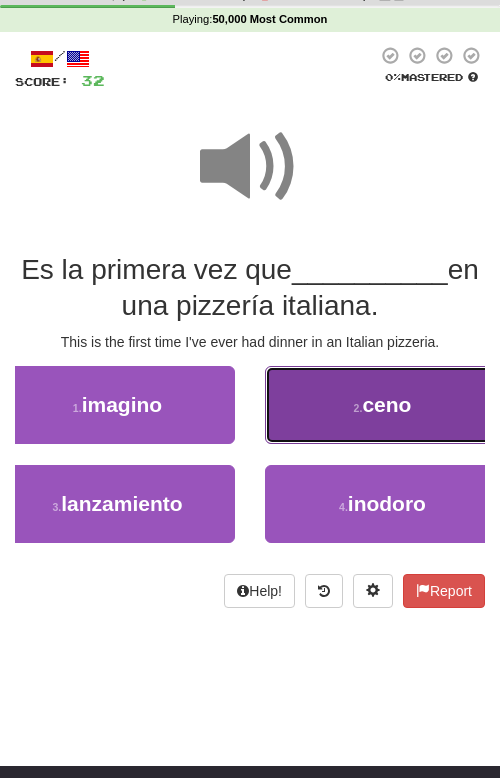 click on "2 .  ceno" at bounding box center [382, 405] 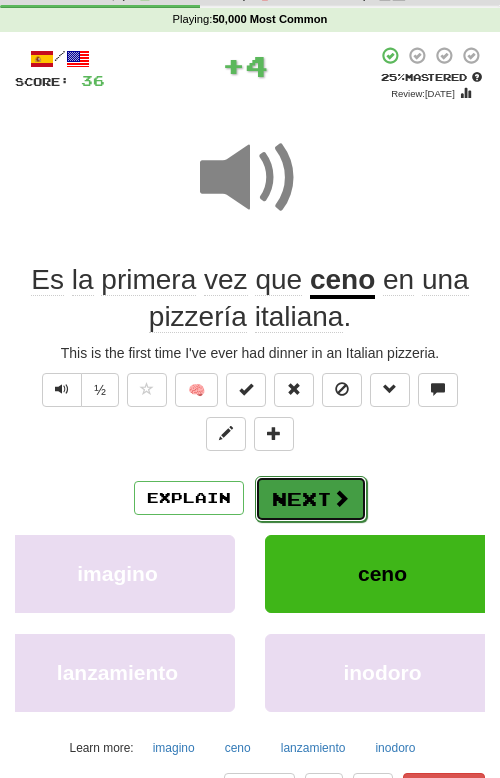 click on "Next" at bounding box center [311, 499] 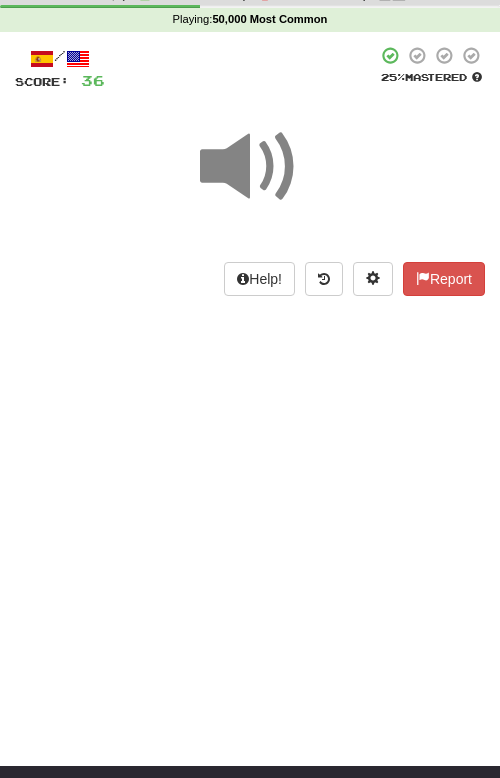 click at bounding box center [250, 167] 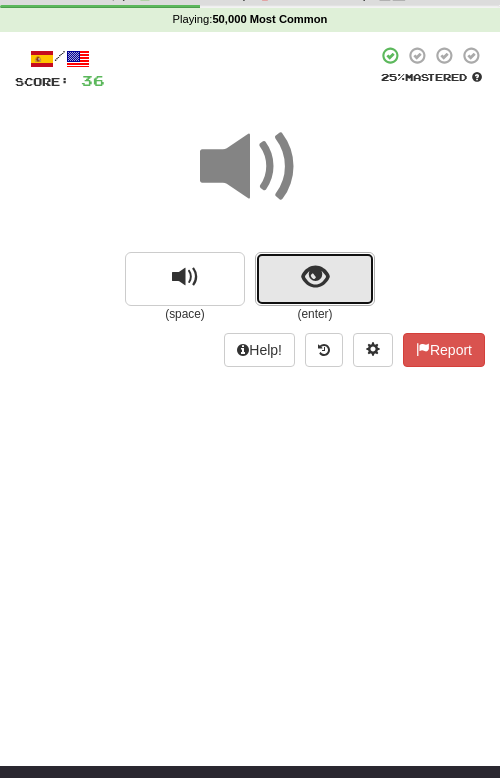 click at bounding box center (315, 277) 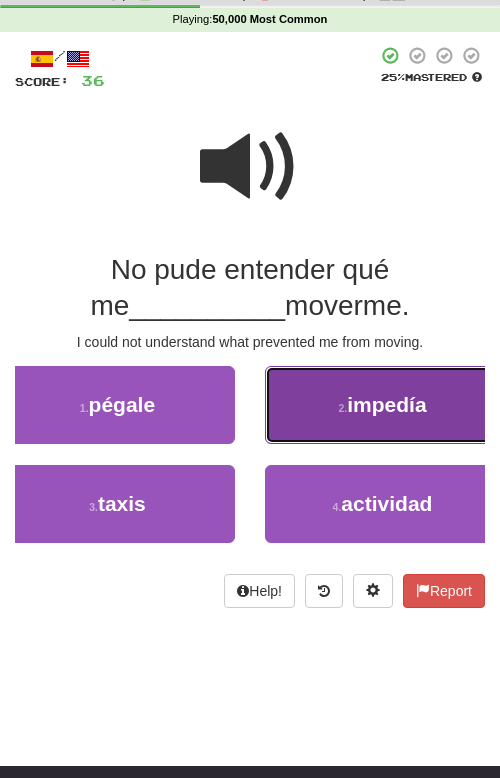 click on "2 .  impedía" at bounding box center (382, 405) 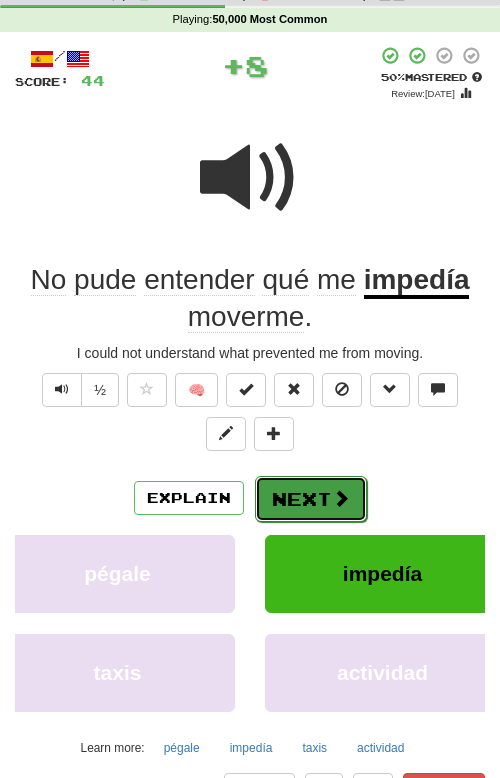 click on "Next" at bounding box center (311, 499) 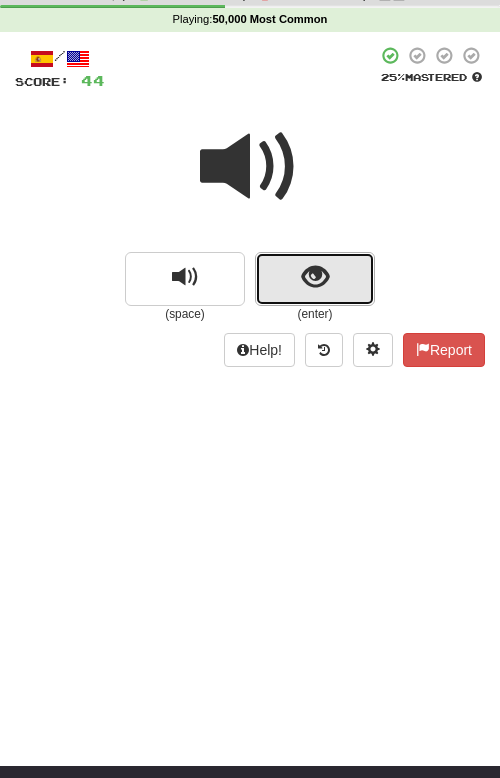 click at bounding box center (315, 277) 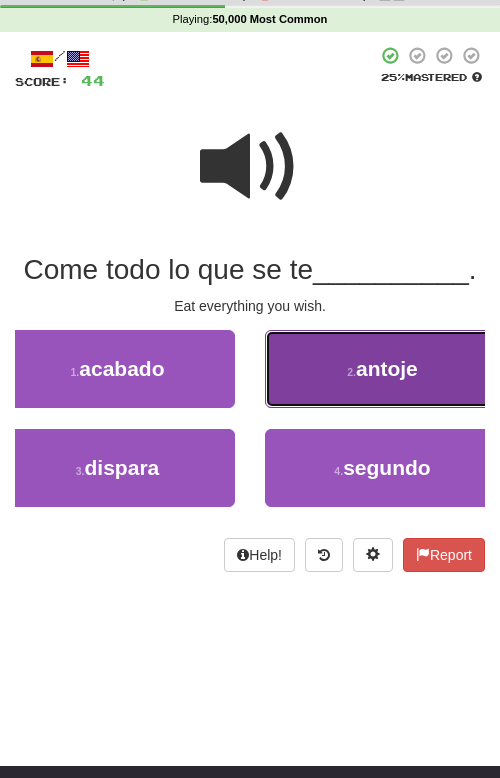 click on "2 .  [GEOGRAPHIC_DATA]" at bounding box center (382, 369) 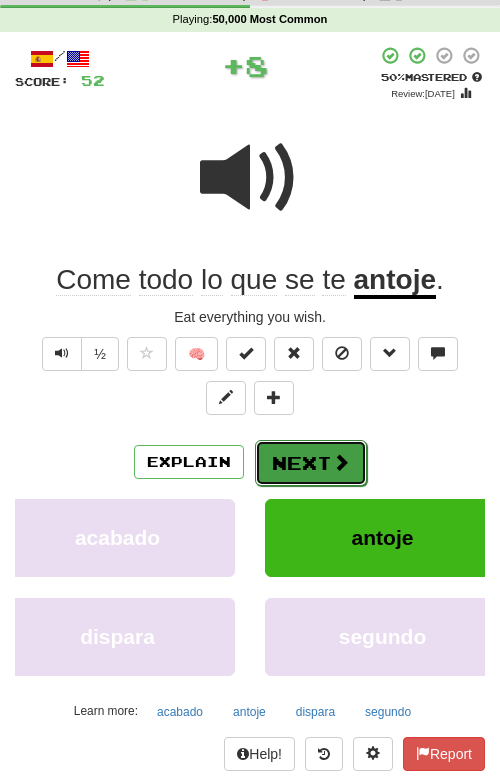 click on "Next" at bounding box center (311, 463) 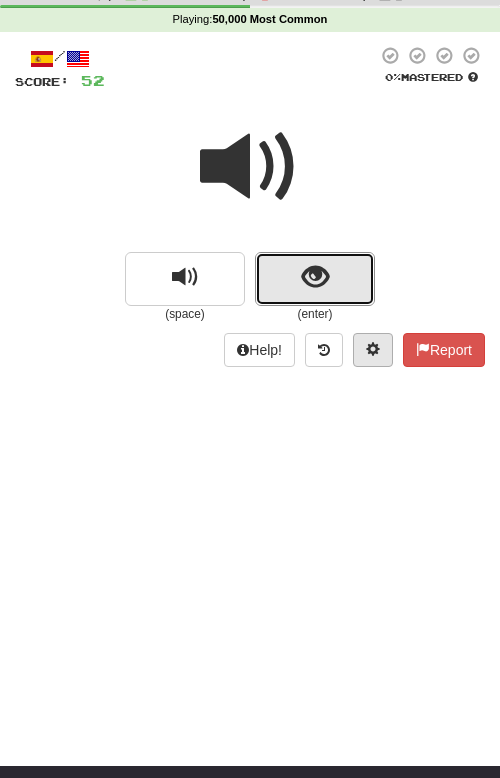 click at bounding box center (315, 279) 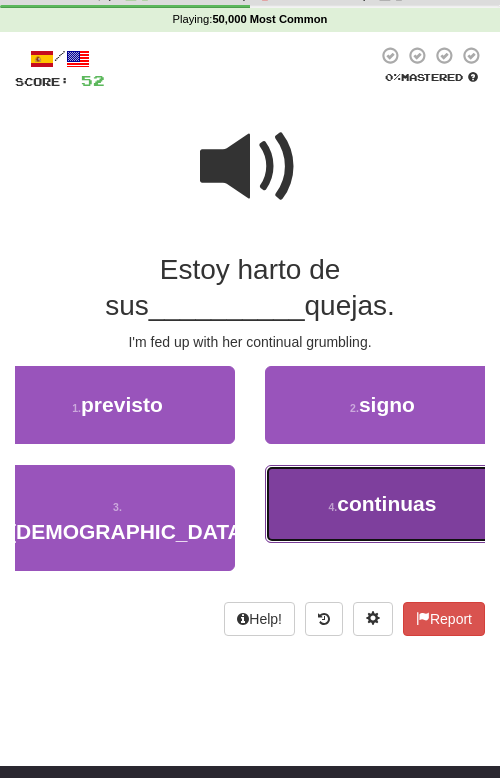 click on "4 .  continuas" at bounding box center [382, 504] 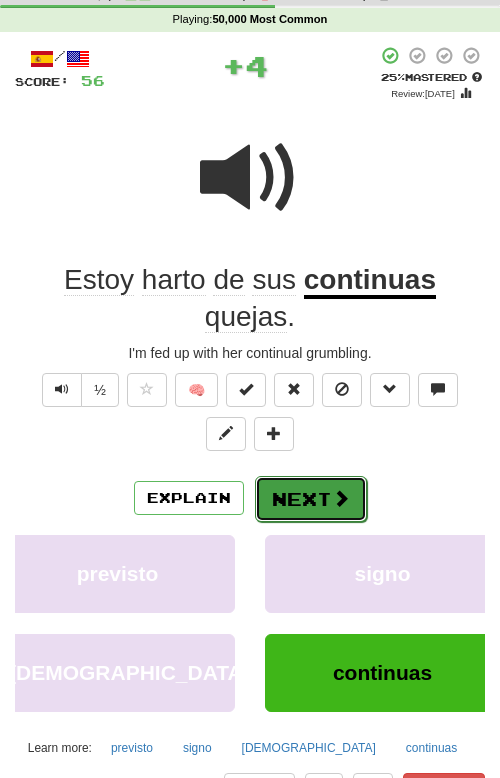 click on "Next" at bounding box center [311, 499] 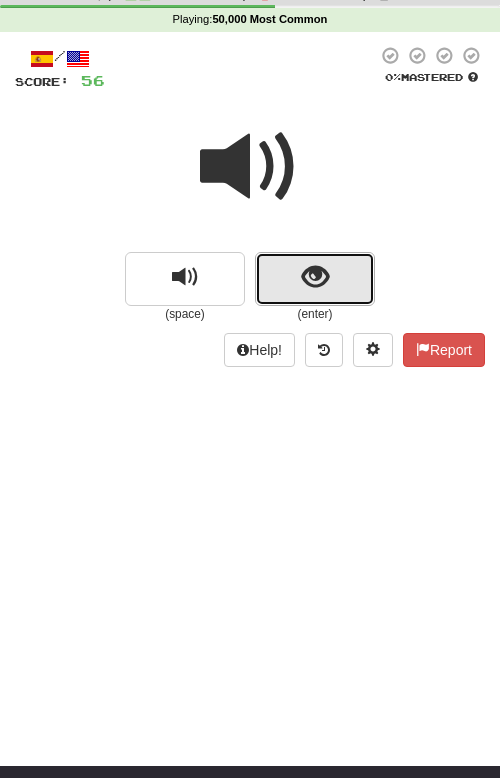 click at bounding box center [315, 279] 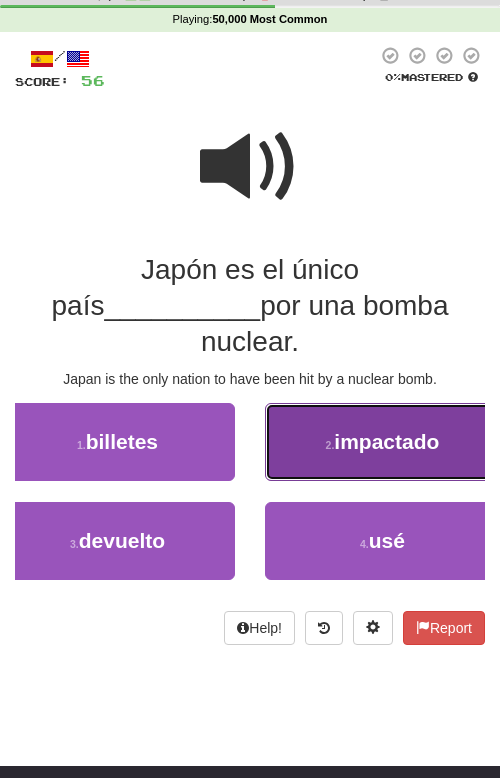 click on "impactado" at bounding box center [386, 441] 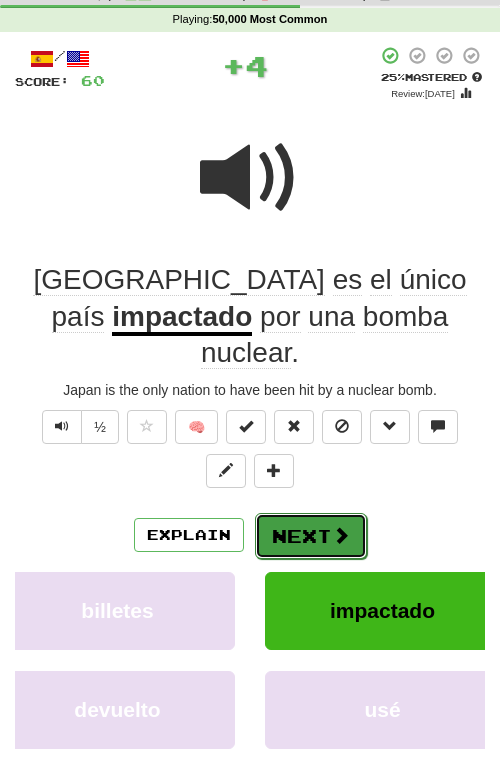 click on "Next" at bounding box center (311, 536) 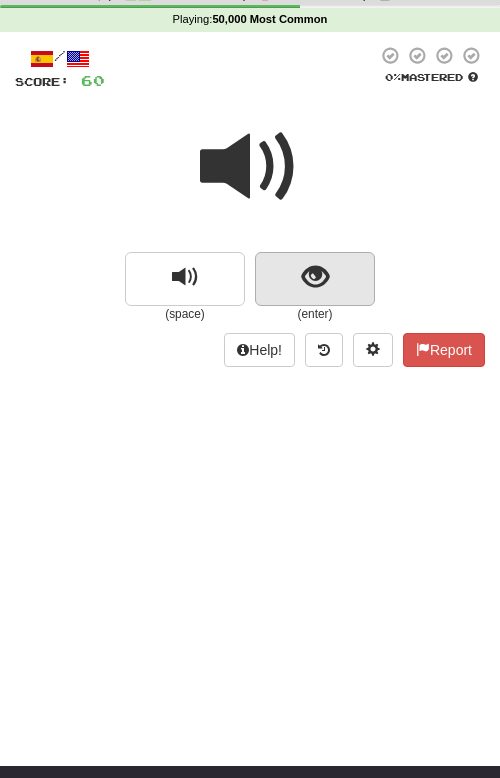 click at bounding box center [315, 279] 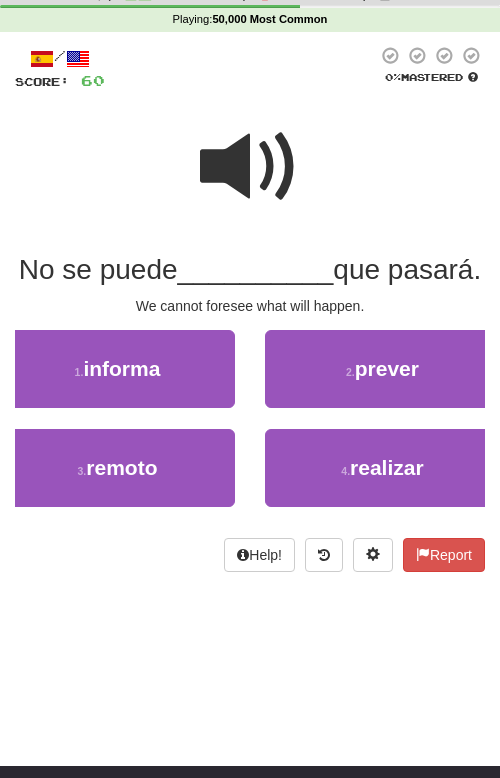 click at bounding box center (250, 167) 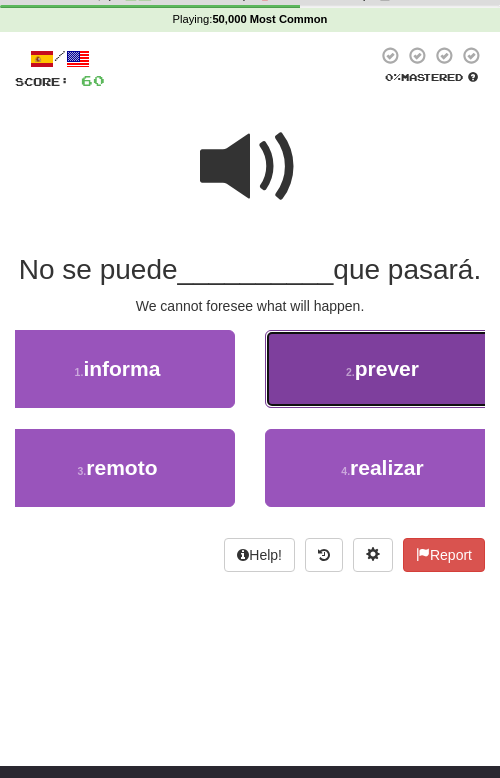 click on "2 .  prever" at bounding box center [382, 369] 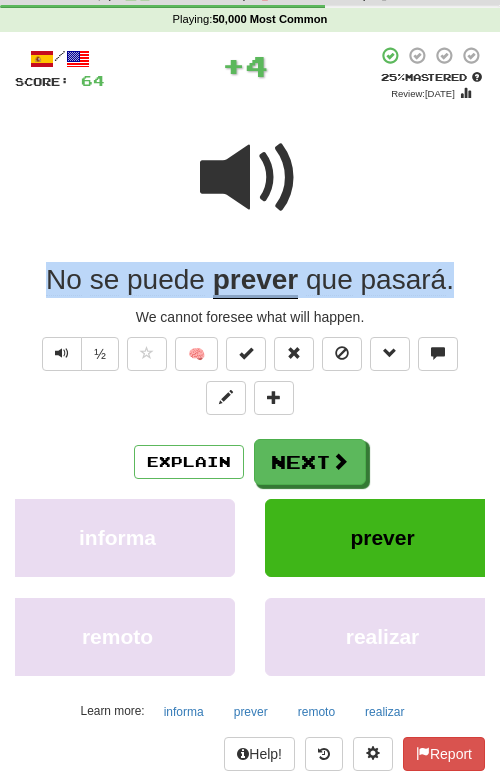 drag, startPoint x: 472, startPoint y: 283, endPoint x: 54, endPoint y: 265, distance: 418.3874 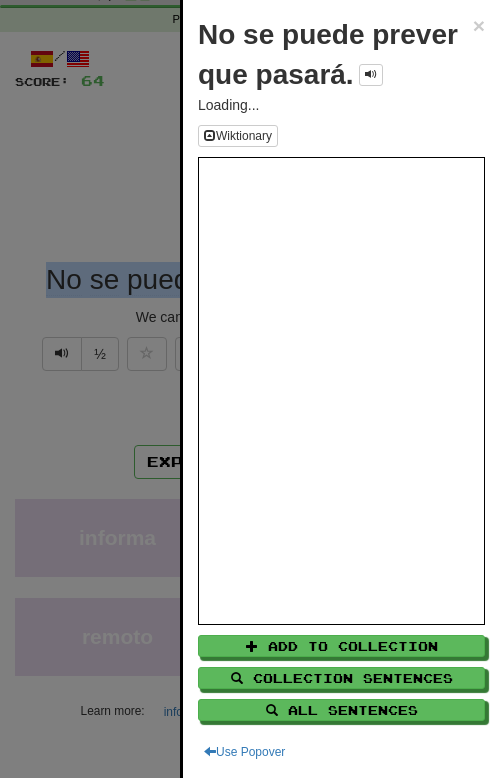 copy on "No   se   puede   prever   que   pasará ." 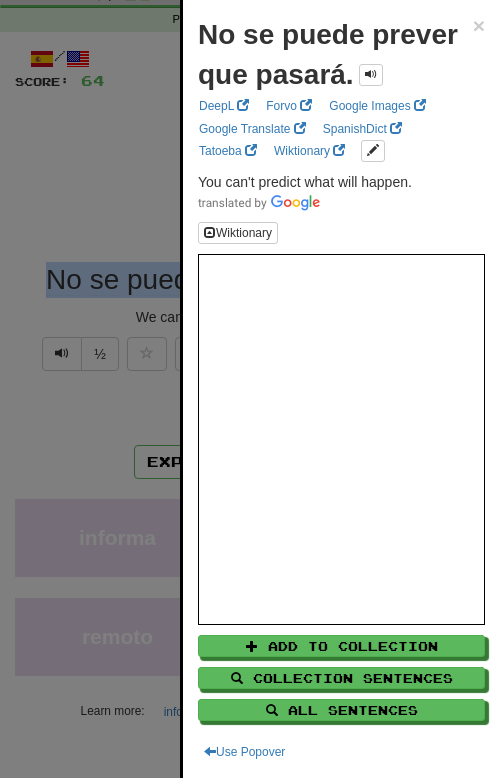 click at bounding box center [250, 389] 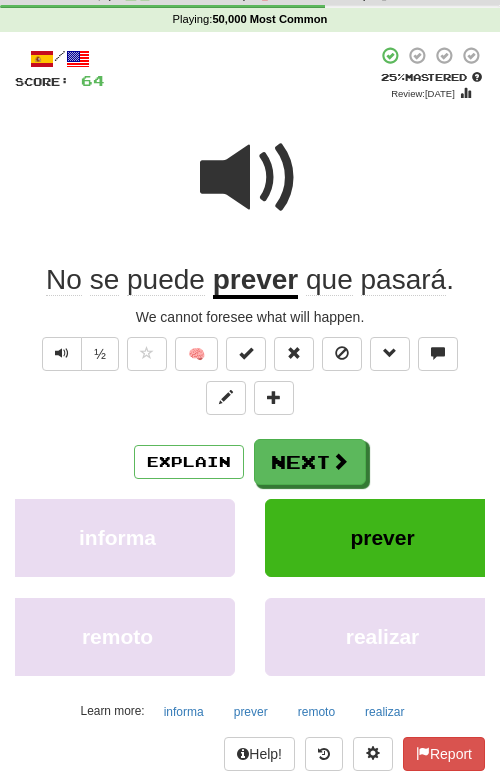 click on "/  Score:   64 + 4 25 %  Mastered Review:  [DATE] No   se   puede   prever   que   pasará . We cannot foresee what will happen. ½ 🧠 Explain Next informa prever remoto realizar Learn more: informa prever remoto realizar  Help!  Report Sentence Source" at bounding box center (250, 424) 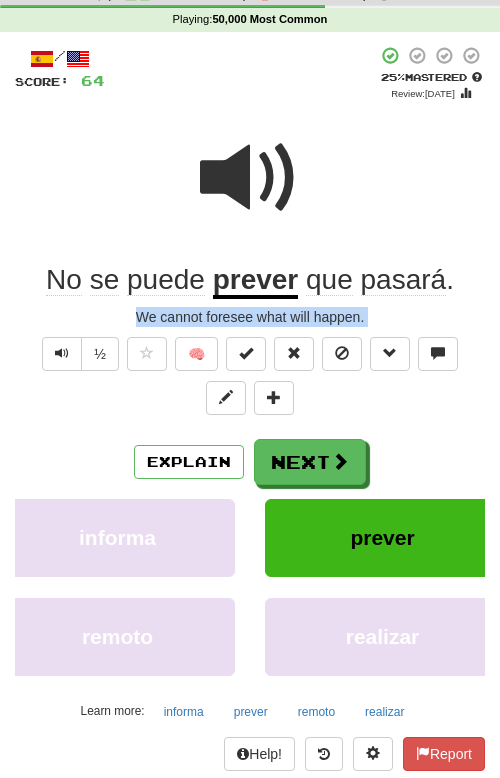 drag, startPoint x: 133, startPoint y: 312, endPoint x: 406, endPoint y: 330, distance: 273.59277 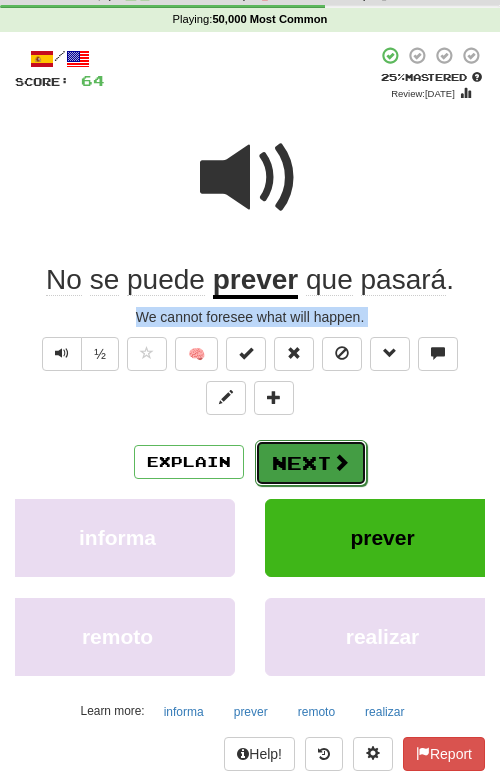 click on "Next" at bounding box center [311, 463] 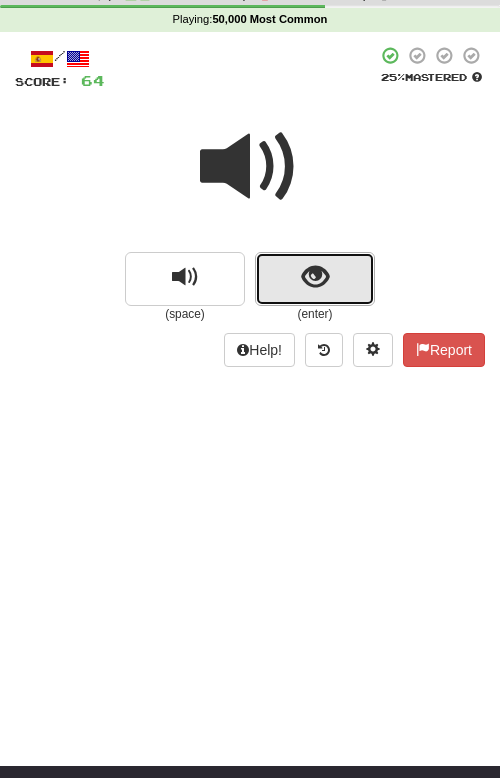 click at bounding box center (315, 277) 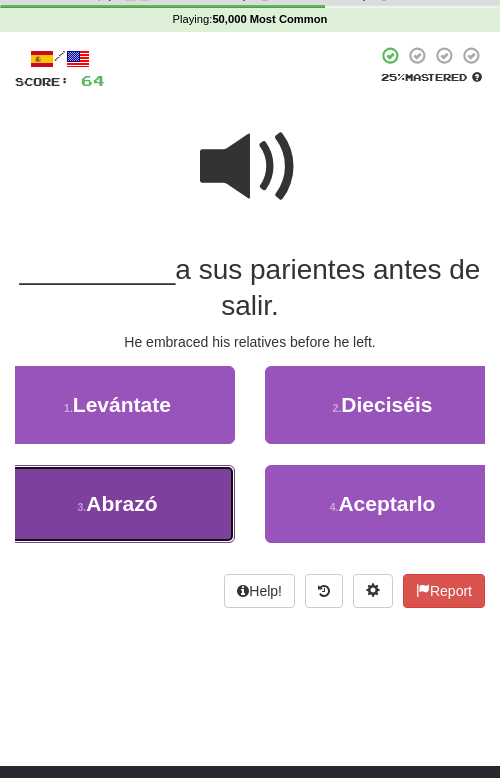 click on "3 .  [GEOGRAPHIC_DATA]" at bounding box center (117, 504) 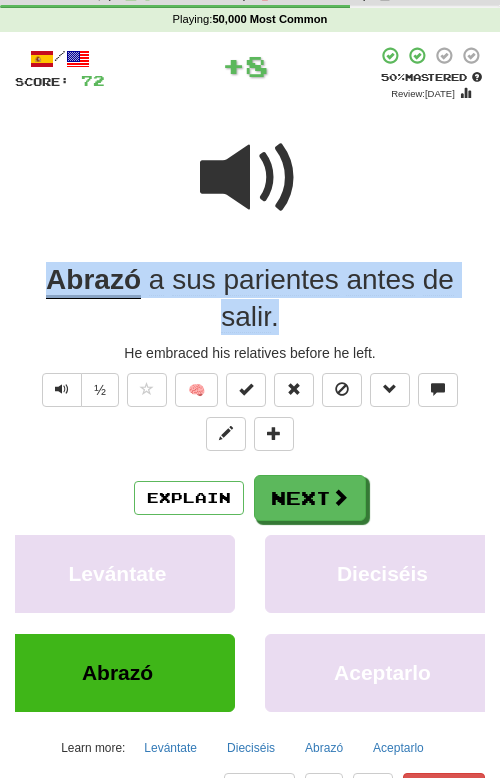 drag, startPoint x: 300, startPoint y: 324, endPoint x: 34, endPoint y: 271, distance: 271.2287 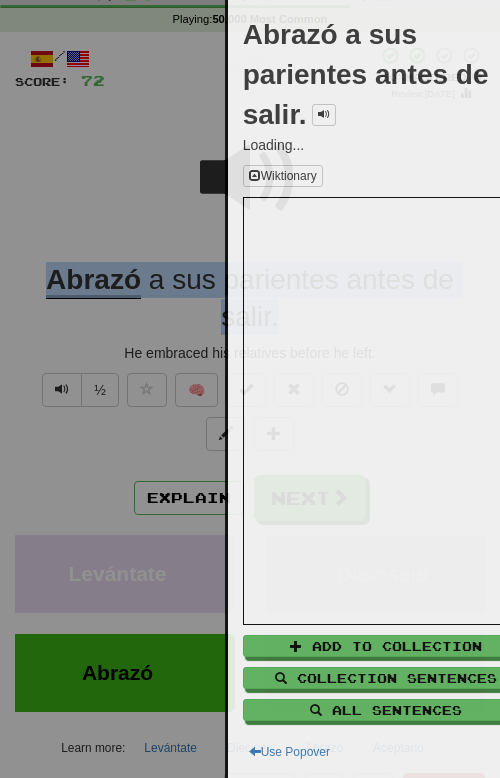 copy on "Abrazó   a   sus   parientes   antes   de   salir ." 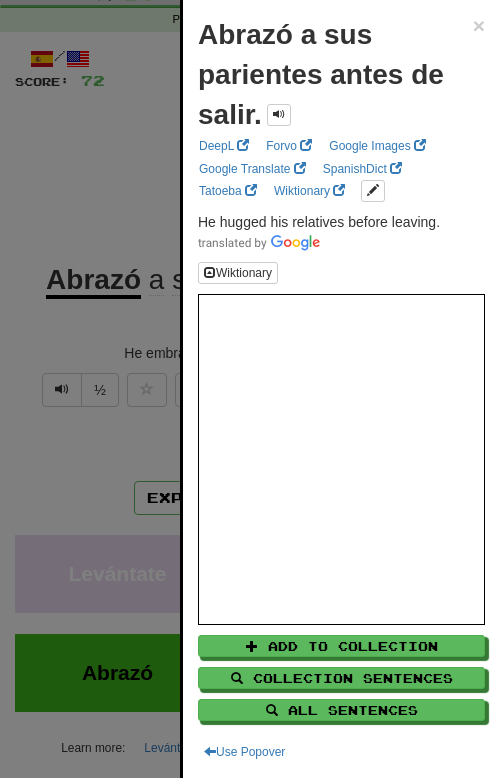 click at bounding box center [250, 389] 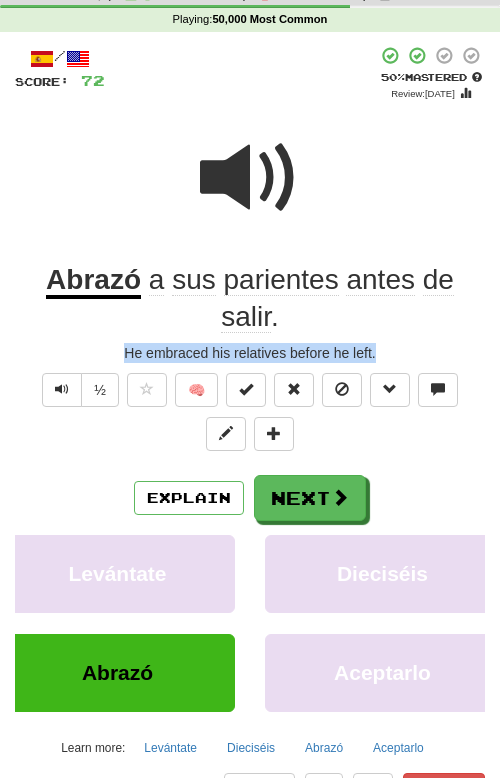 drag, startPoint x: 124, startPoint y: 356, endPoint x: 382, endPoint y: 348, distance: 258.124 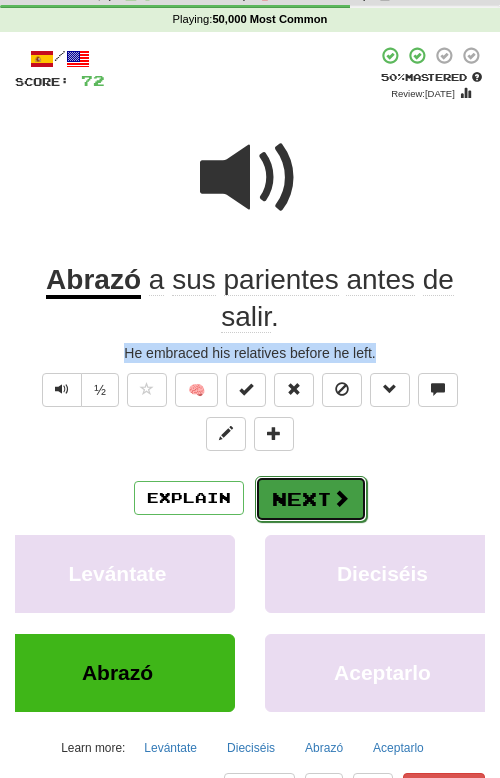 click on "Next" at bounding box center (311, 499) 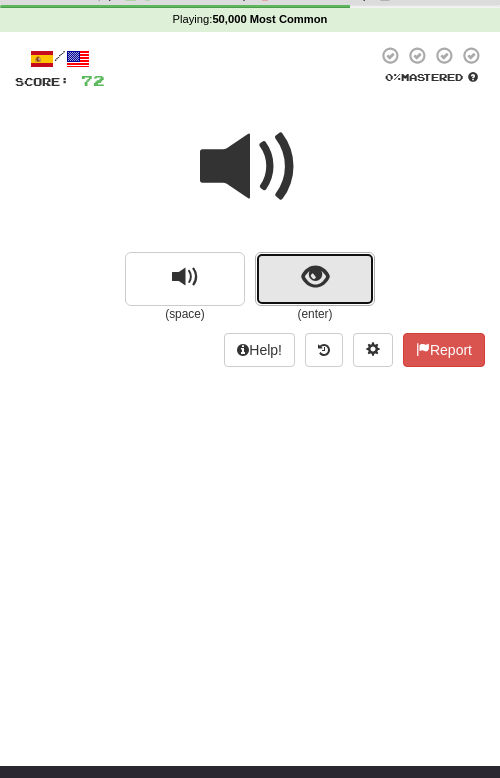 click at bounding box center (315, 279) 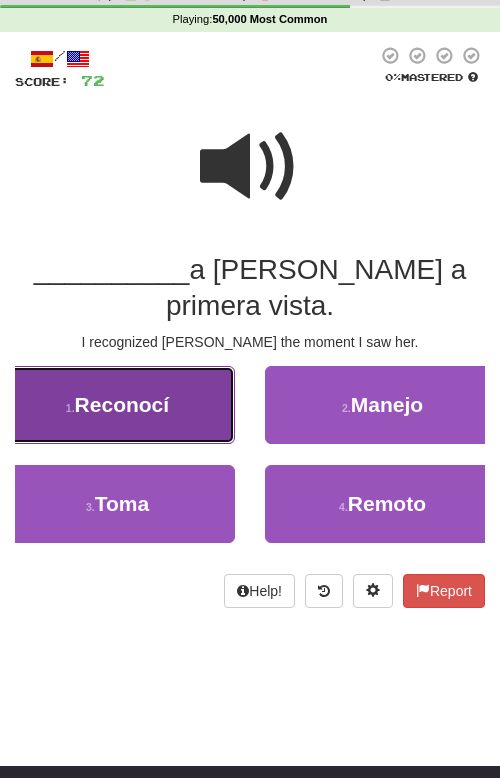 click on "1 .  Reconocí" at bounding box center [117, 405] 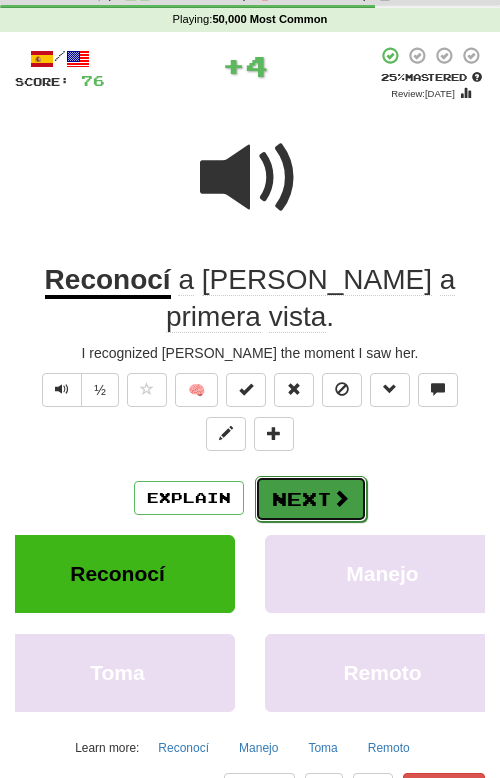 click at bounding box center [341, 498] 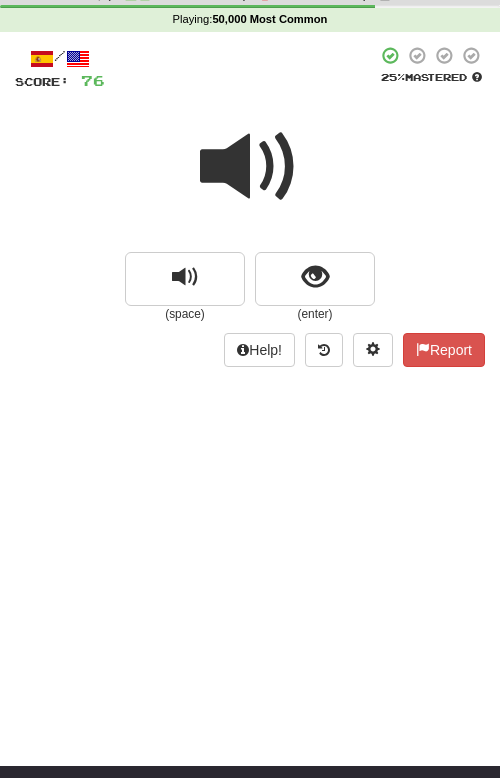 click at bounding box center [250, 167] 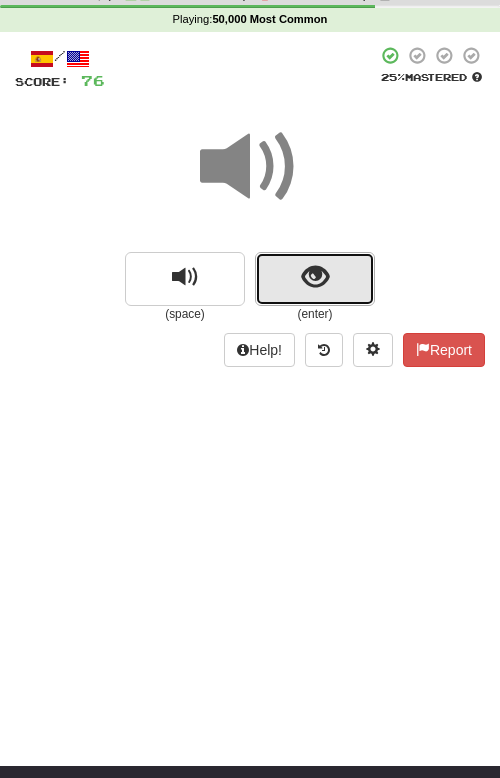 click at bounding box center (315, 279) 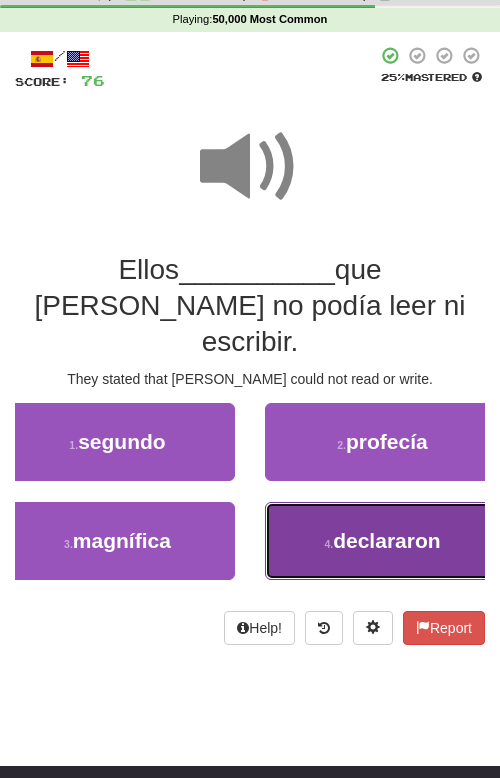click on "4 .  [GEOGRAPHIC_DATA]" at bounding box center (382, 541) 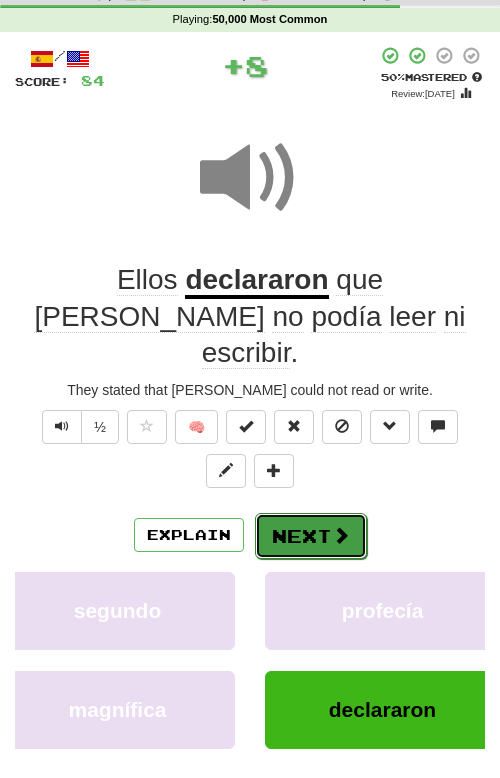 click on "Next" at bounding box center (311, 536) 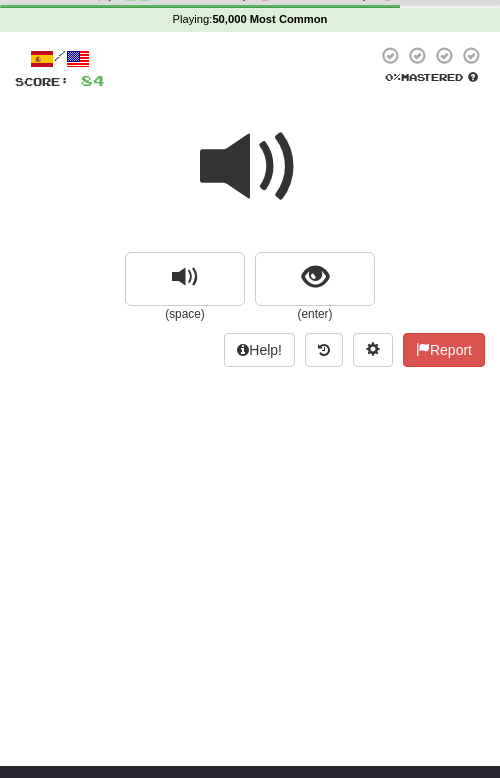 click at bounding box center [250, 167] 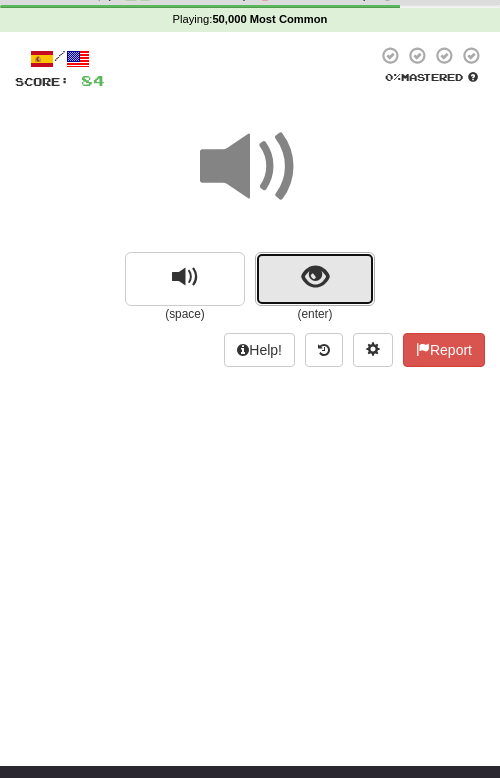 click at bounding box center [315, 279] 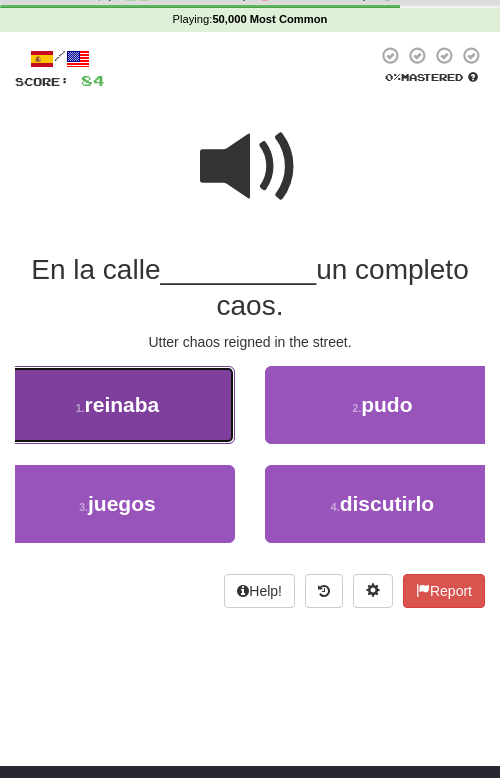 click on "1 .  reinaba" at bounding box center (117, 405) 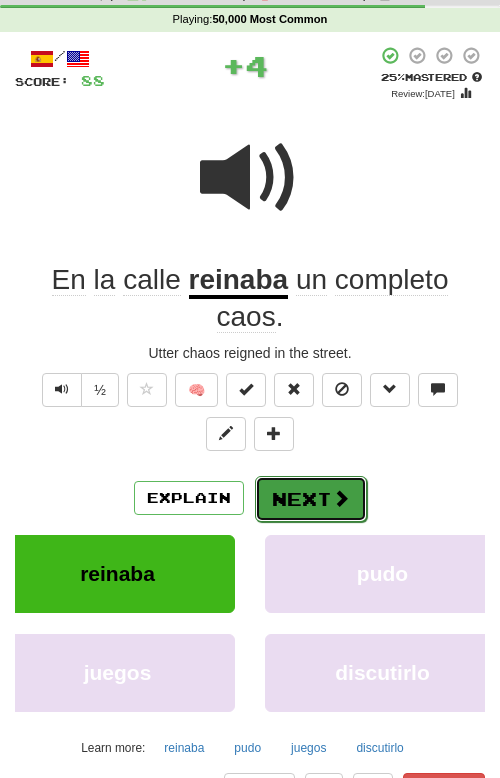 click on "Next" at bounding box center (311, 499) 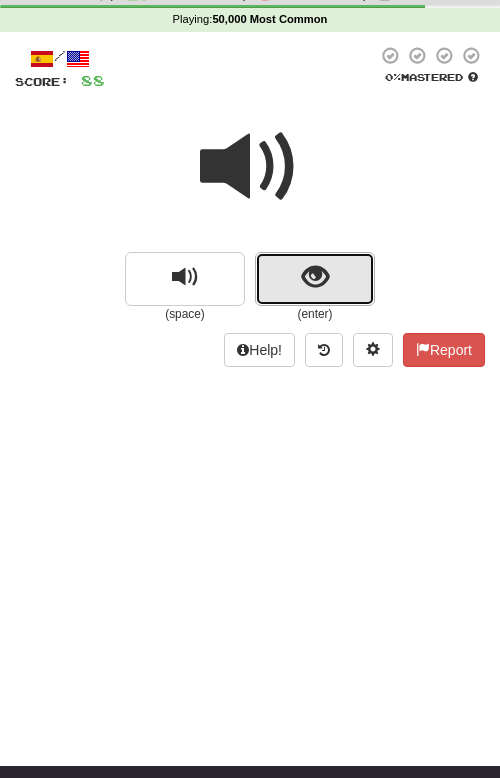 click at bounding box center (315, 279) 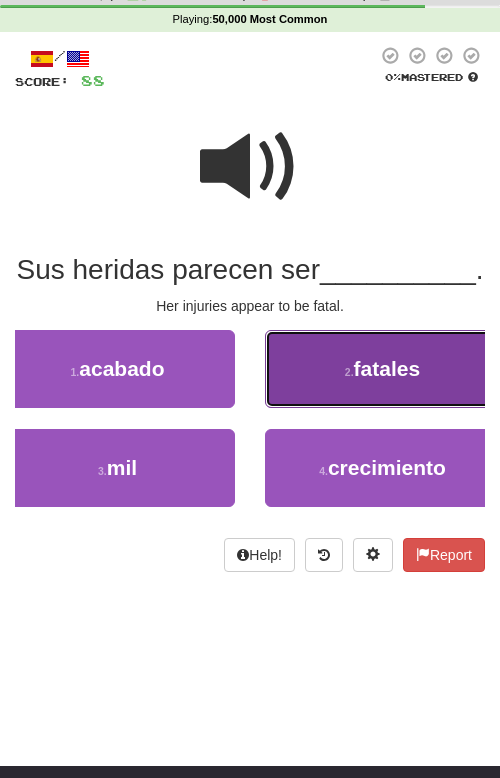 click on "2 .  fatales" at bounding box center (382, 369) 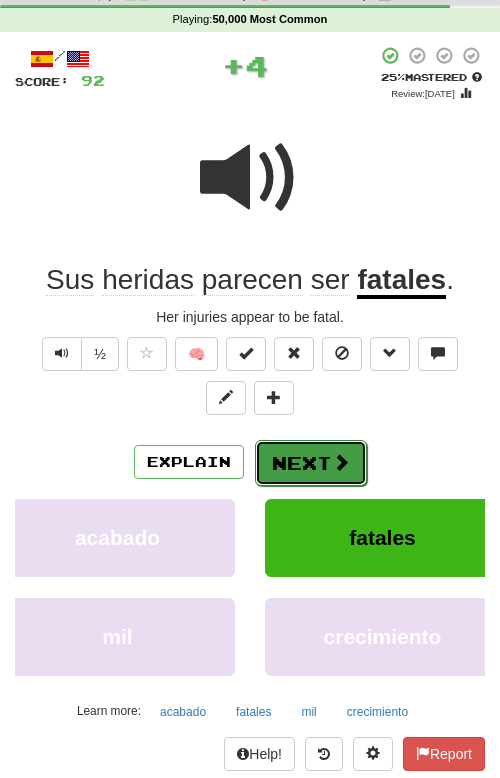 click on "Next" at bounding box center (311, 463) 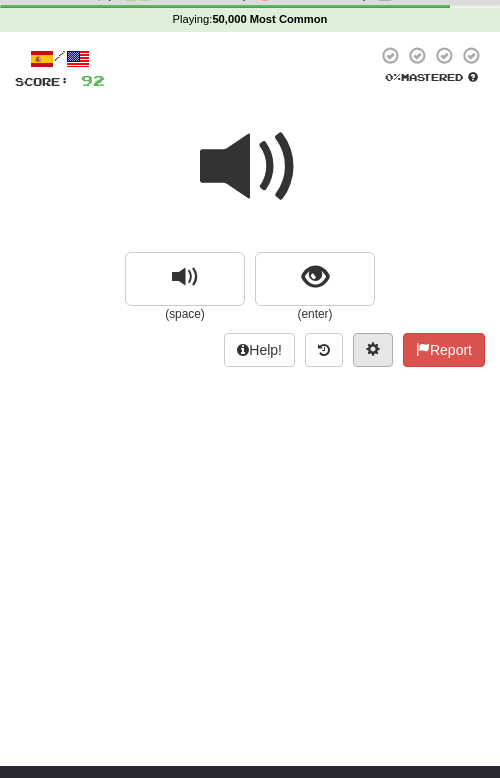 click on "(space) (enter)" at bounding box center [250, 287] 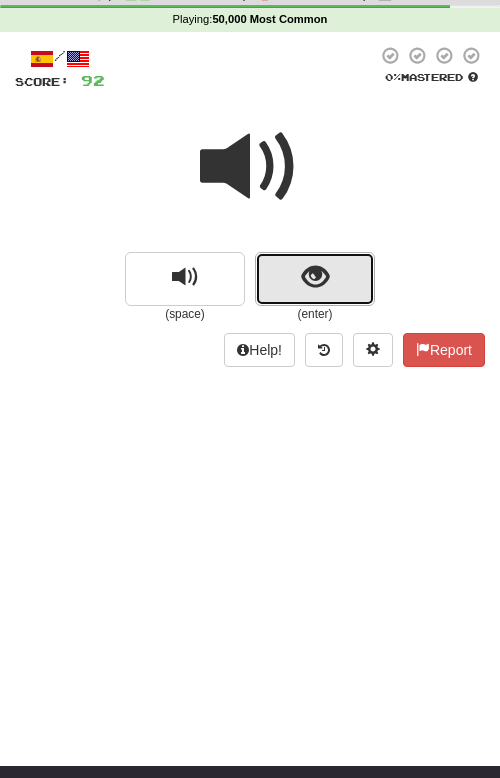 click at bounding box center [315, 279] 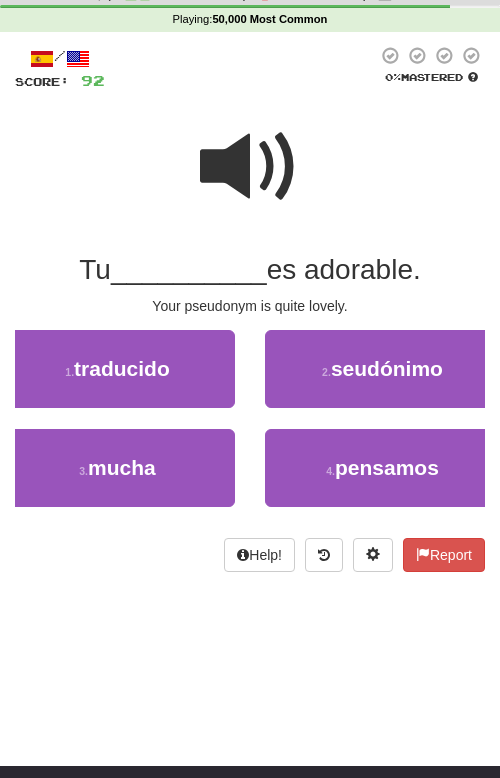 click at bounding box center (250, 167) 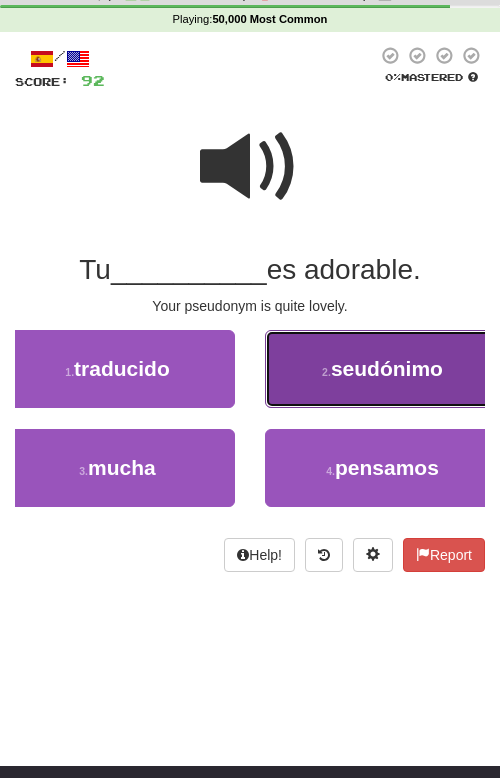 click on "2 .  seudónimo" at bounding box center (382, 369) 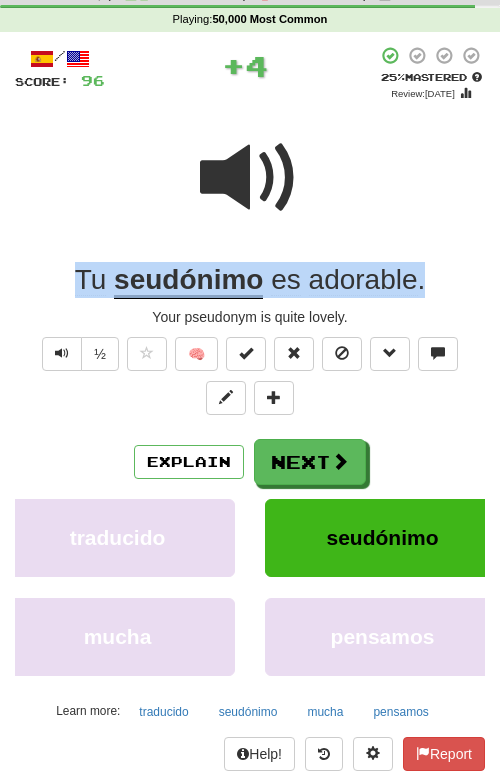 drag, startPoint x: 444, startPoint y: 286, endPoint x: -116, endPoint y: 254, distance: 560.9135 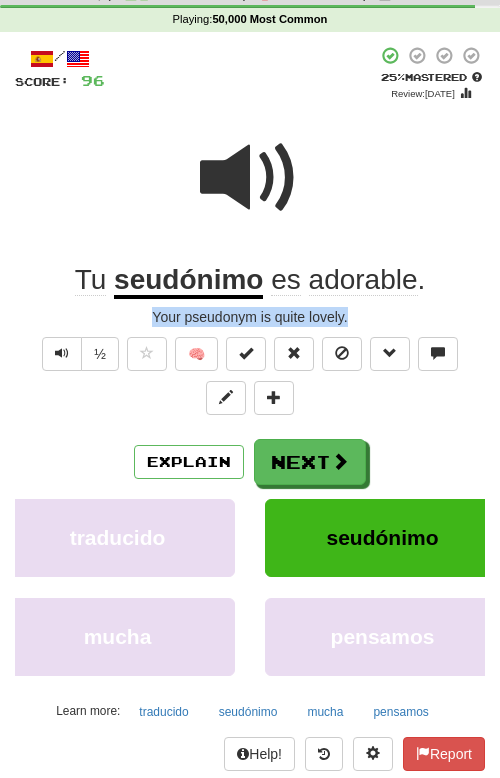 drag, startPoint x: 143, startPoint y: 320, endPoint x: 364, endPoint y: 323, distance: 221.02036 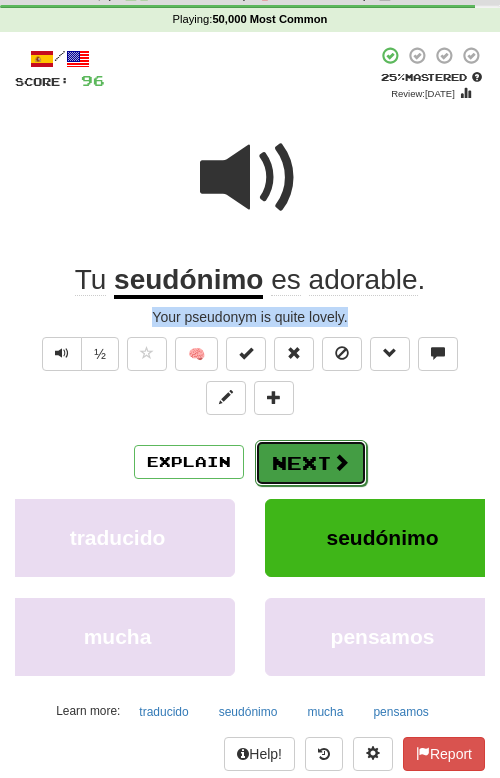 click on "Next" at bounding box center [311, 463] 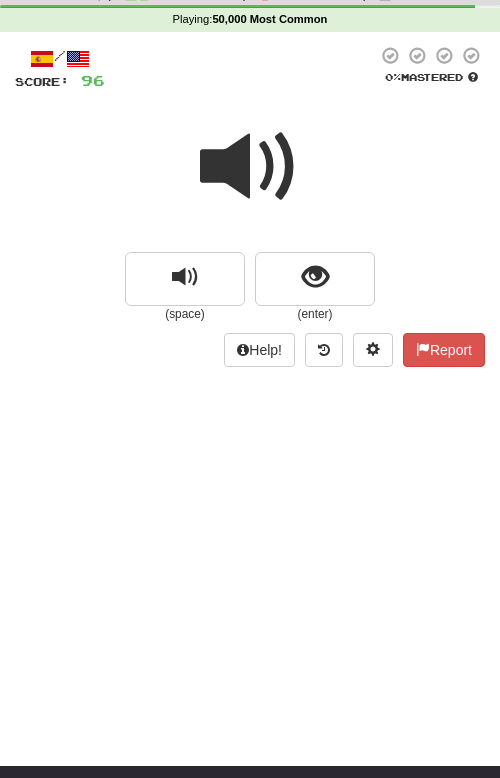 click at bounding box center (250, 167) 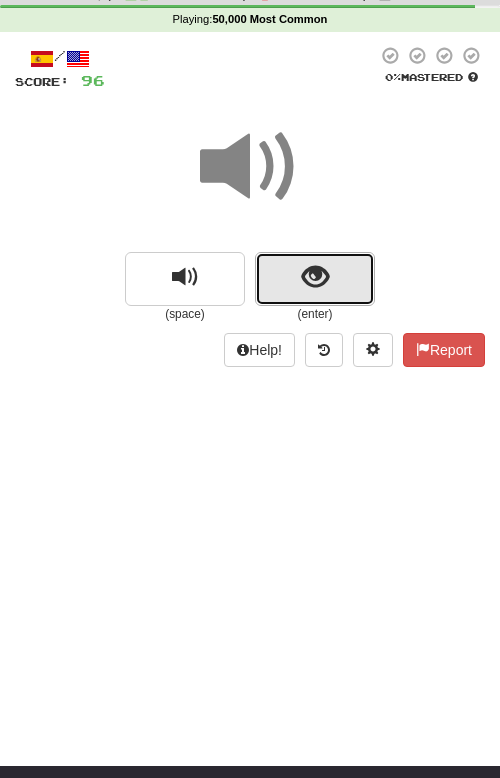 click at bounding box center (315, 279) 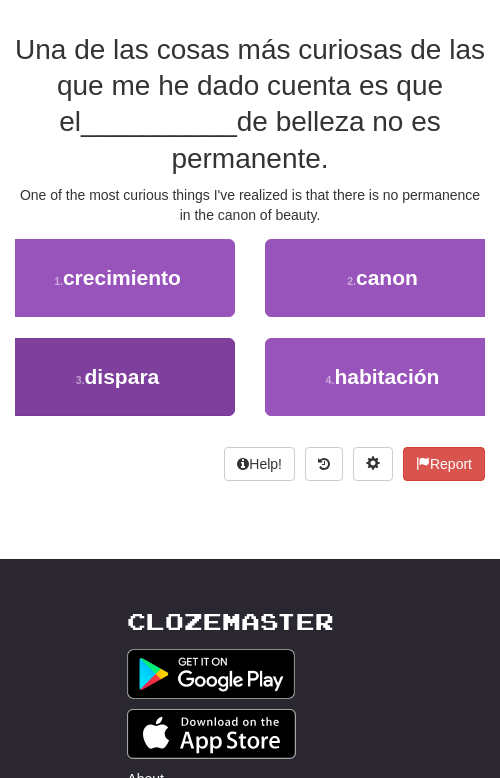 scroll, scrollTop: 281, scrollLeft: 0, axis: vertical 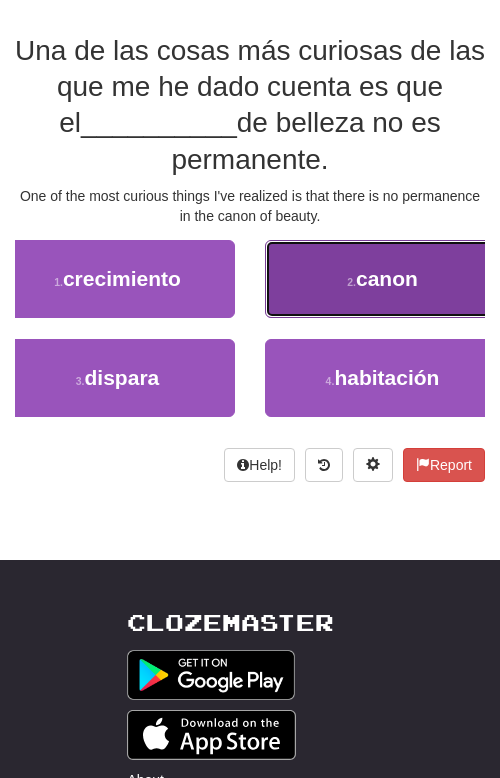 click on "2 .  canon" at bounding box center [382, 279] 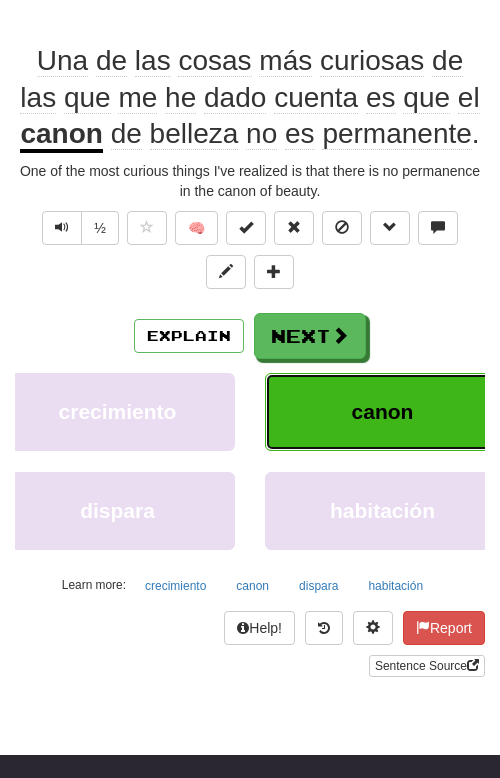scroll, scrollTop: 292, scrollLeft: 0, axis: vertical 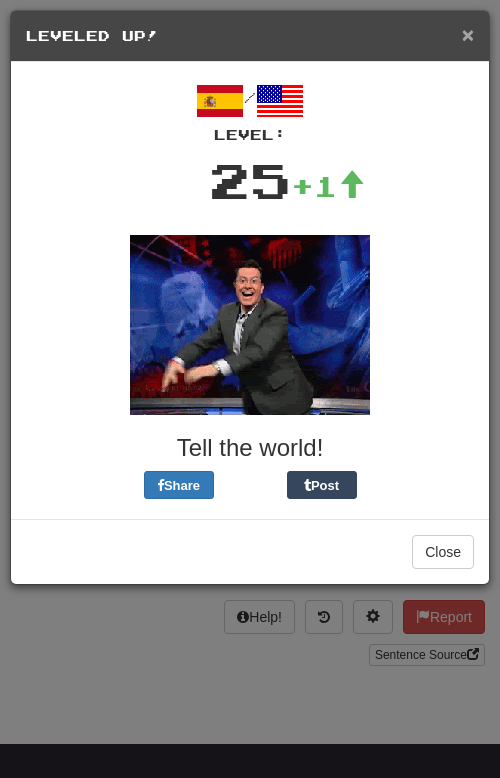 click on "× Leveled Up!" at bounding box center [250, 36] 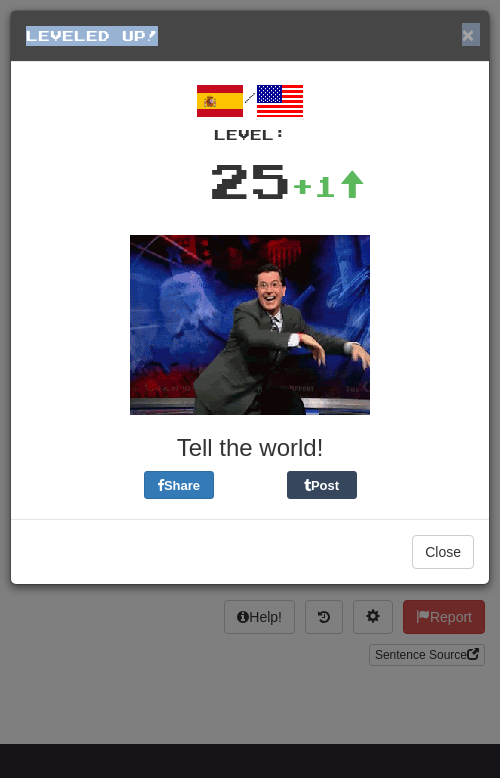 click on "×" at bounding box center [468, 34] 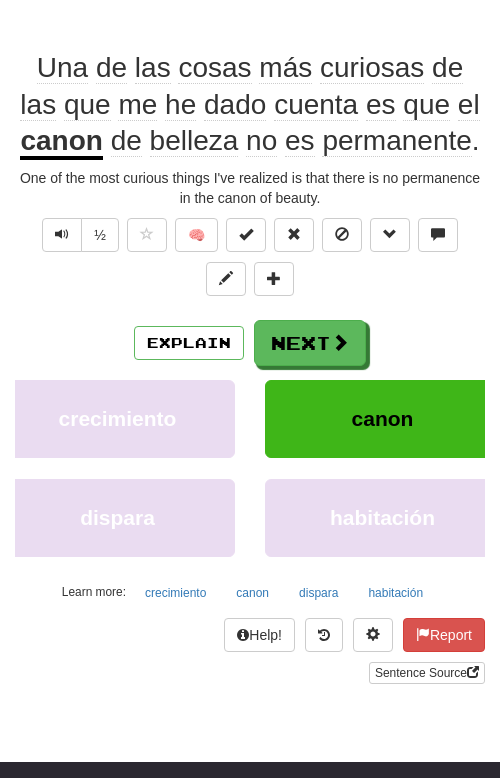 scroll, scrollTop: 268, scrollLeft: 0, axis: vertical 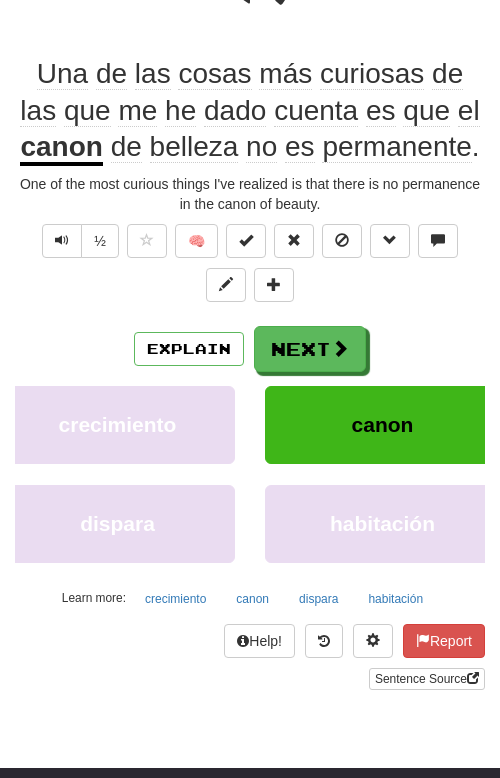 click on "One of the most curious things I've realized is that there is no permanence in the canon of beauty." at bounding box center (250, 194) 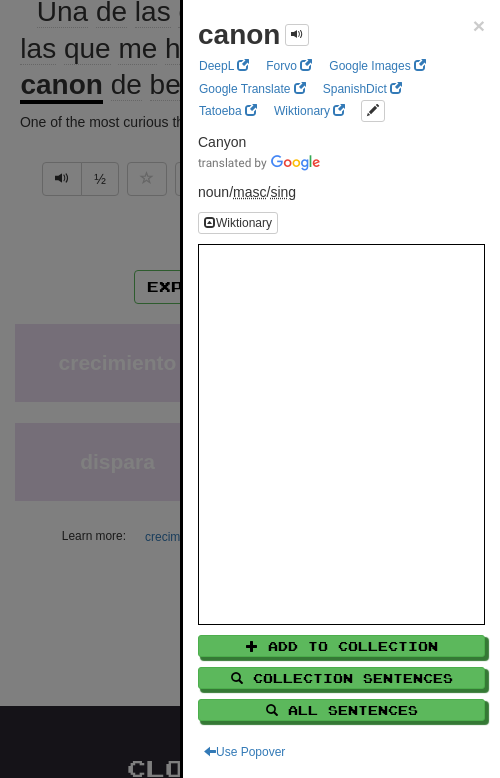 scroll, scrollTop: 0, scrollLeft: 0, axis: both 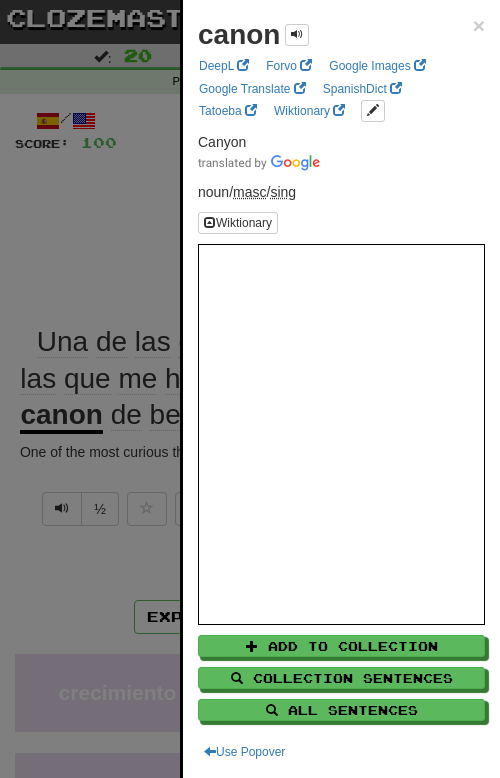 click at bounding box center (250, 389) 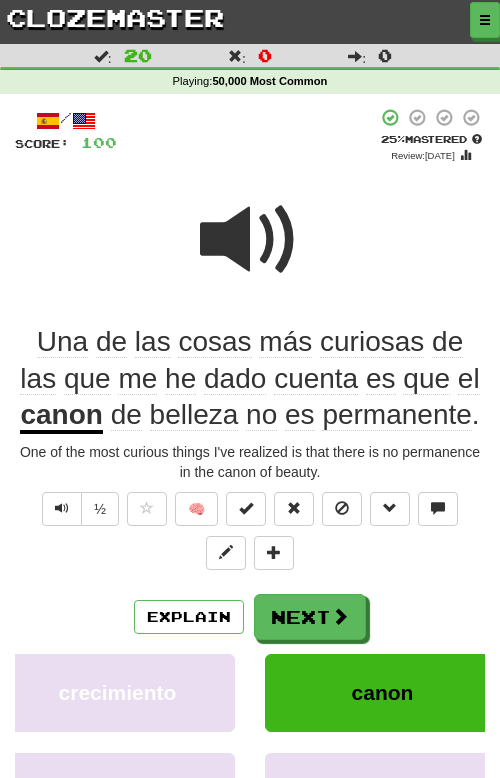click on "Una   de   las   cosas   más   curiosas   de   las   que   me   he   dado   cuenta   es   que   el   canon   de   belleza   no   es   permanente ." at bounding box center (250, 378) 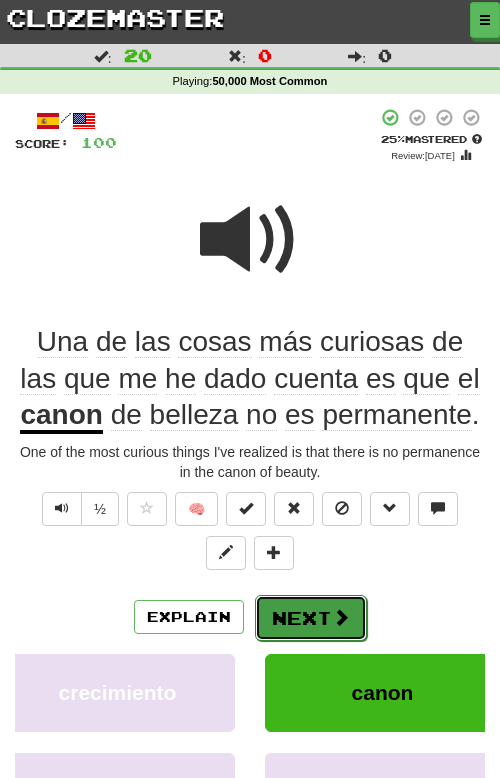 click on "Next" at bounding box center (311, 618) 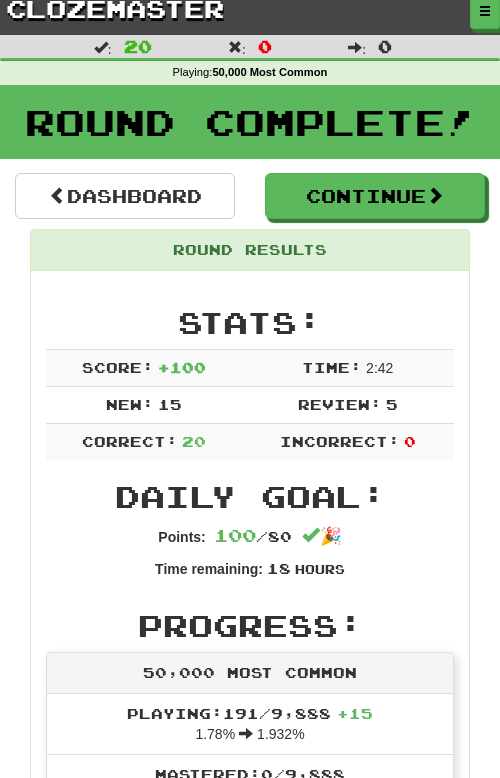 scroll, scrollTop: 1, scrollLeft: 0, axis: vertical 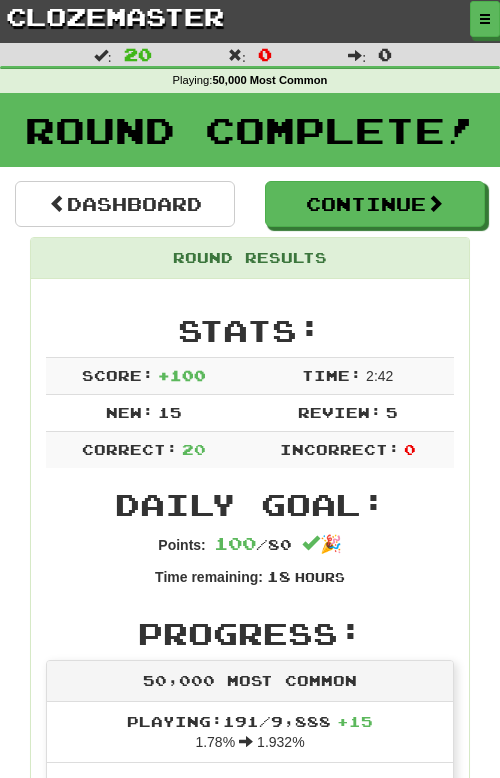 click on "Stats: Score:   + 100 Time:   2 : 42 New:   15 Review:   5 Correct:   20 Incorrect:   0 Daily Goal: Points:   100  /  80  🎉 Time remaining: 18   Hours Progress: 50,000 Most Common Playing:  191  /  9,888 + 15 1.78% 1.932% Mastered:  0  /  9,888 0% Ready for Review:  15  /  Level:  25 ⬆🎉🙌 506  points to level  26  - keep going! Ranked:  1488 th  this week Sentences:  Report [DATE] me  crucé  con tu padre. I bumped into your dad [DATE].  Report Lamento si te  decepcioné . I'm sorry if I disappointed you.  Report Es curioso como las cosas más insignificantes, a veces, pueden llegar a  importarte  tanto. It's funny how the most insignificant things sometimes end up mattering so much to you.  Report Nuestro profesor [PERSON_NAME] le pone énfasis a la  pronunciación . Our English teacher puts emphasis on pronunciation.  Report Las campanas  sonaban  cuando la pareja salió de la iglesia. The bells were chiming as the couple left the church.  Report Alguien  limpió  Report odian : Es su problema. ceno" at bounding box center (250, 1907) 